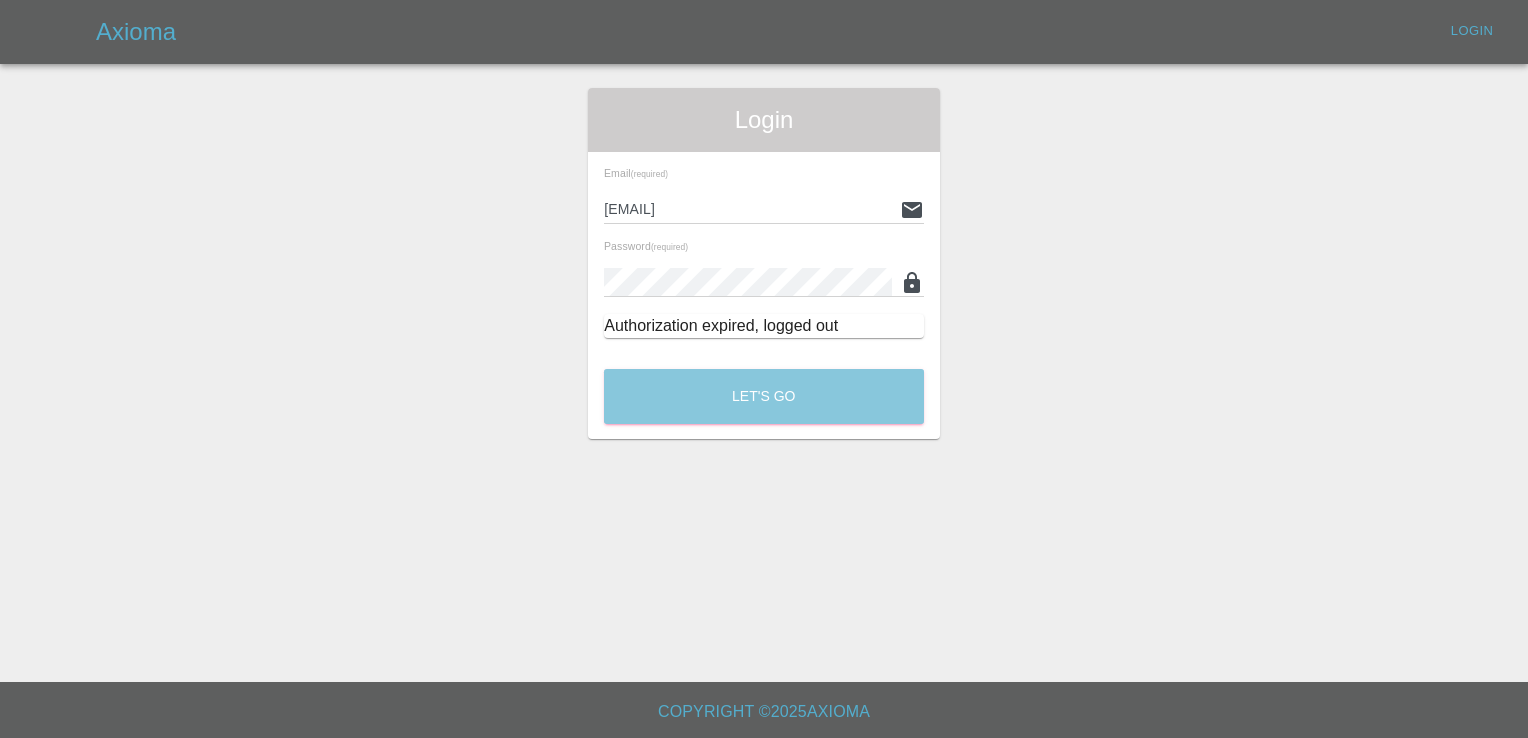 click on "Let's Go" at bounding box center (764, 396) 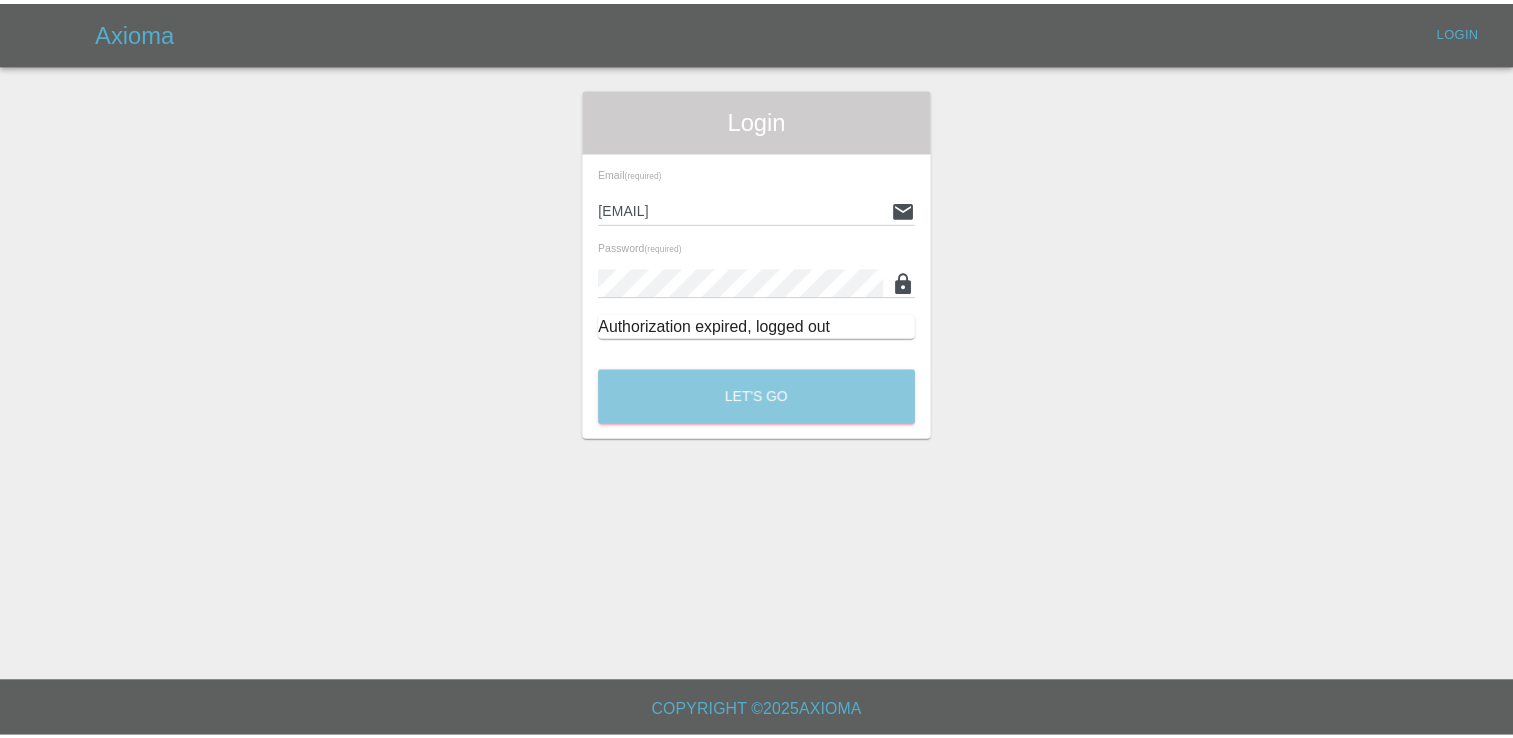 scroll, scrollTop: 0, scrollLeft: 0, axis: both 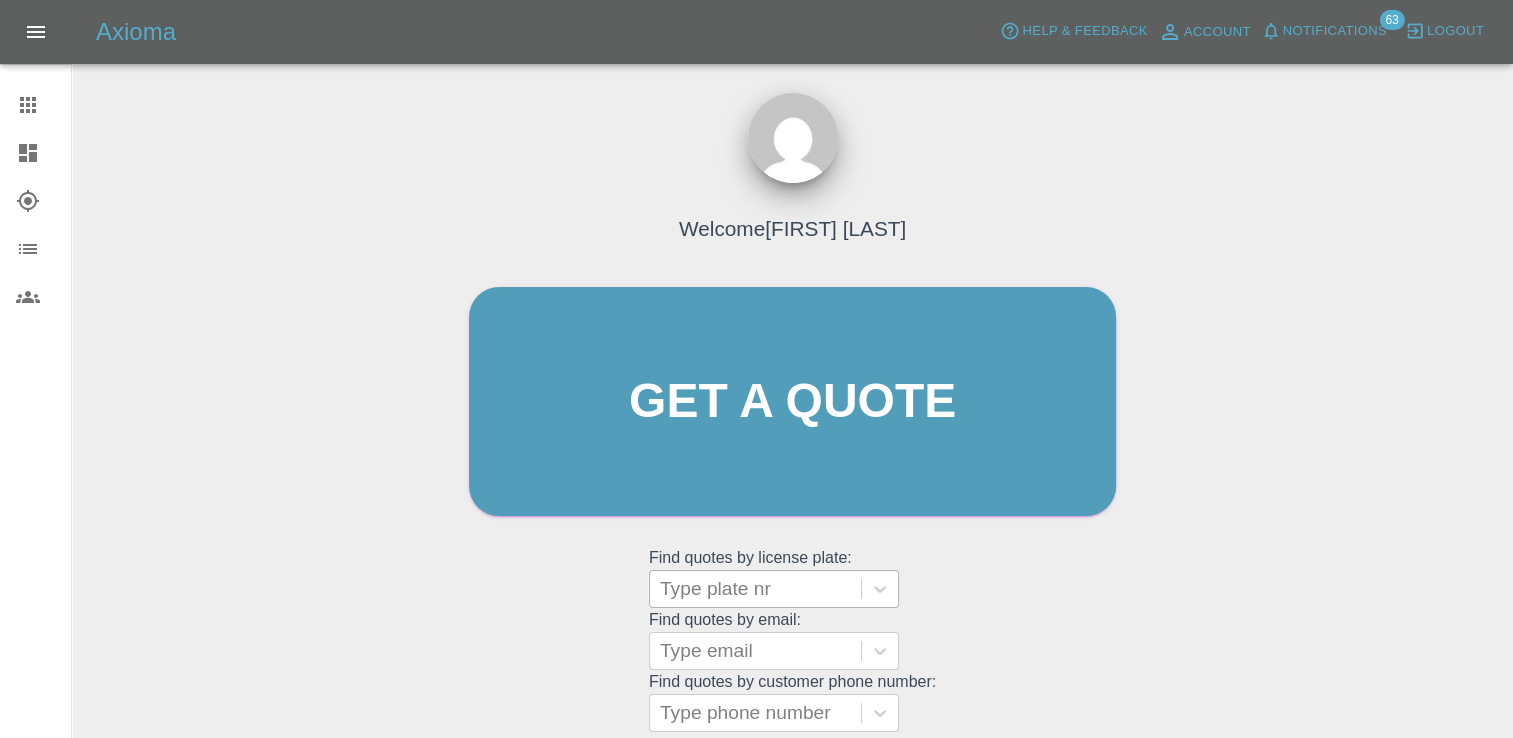 click at bounding box center [755, 589] 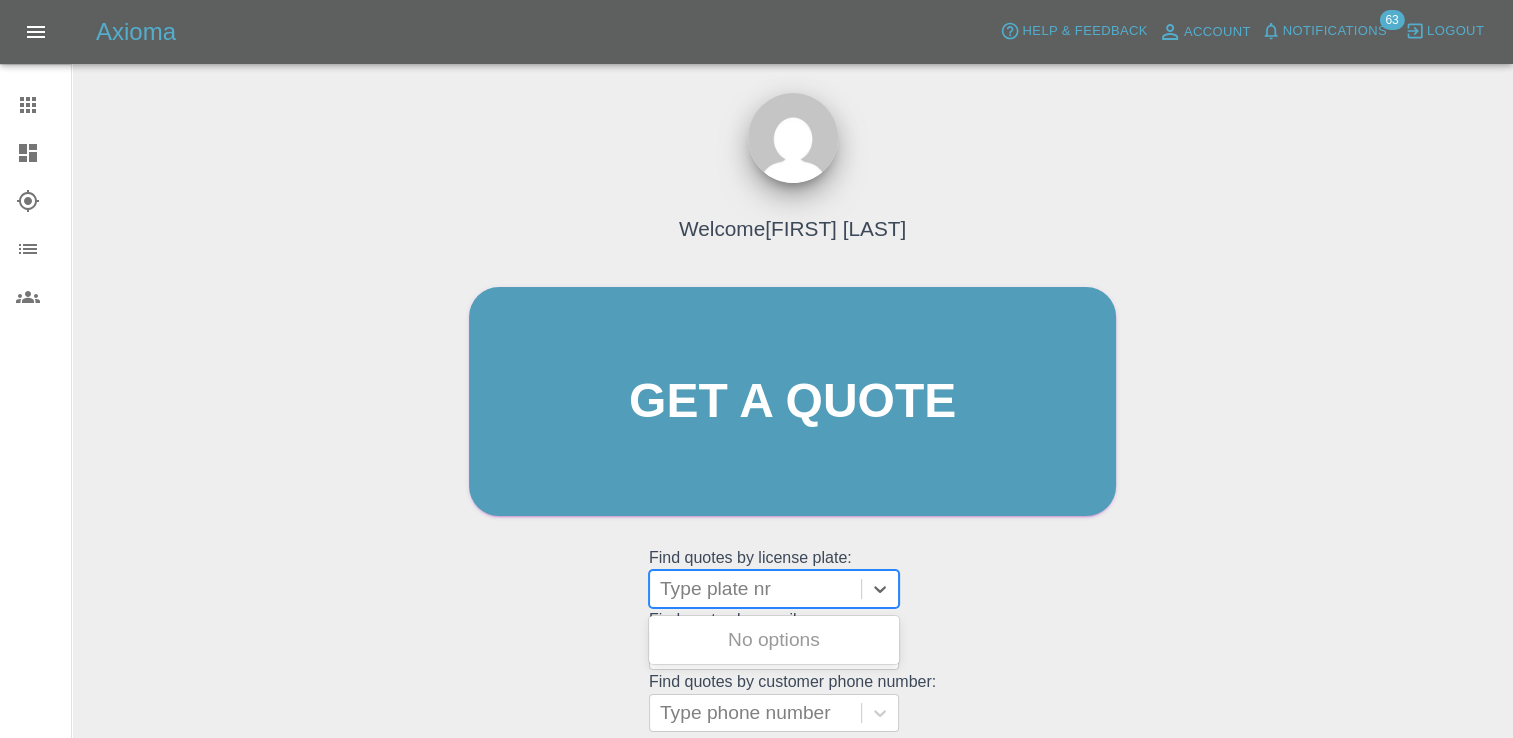 paste on "LE74OKK" 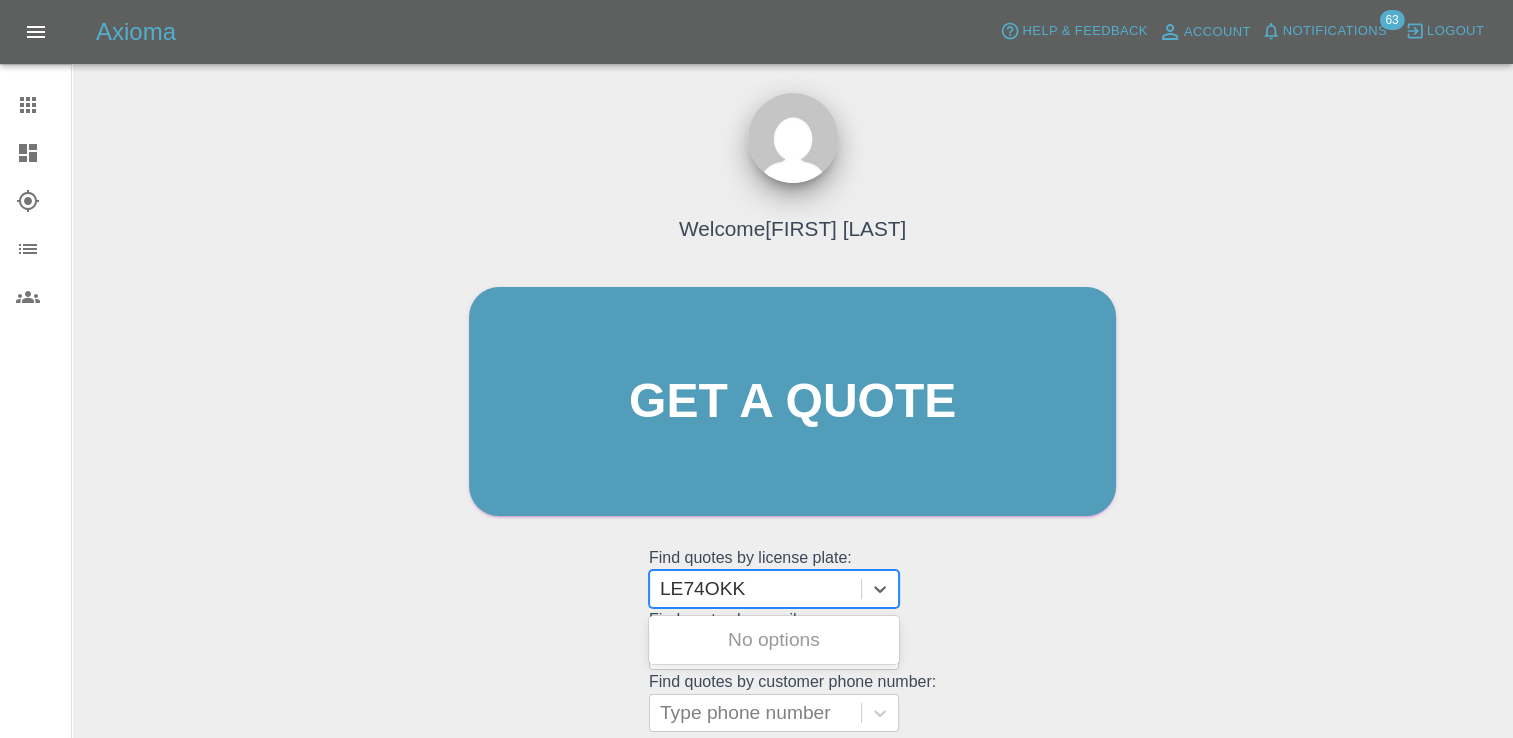 type on "LE74OKK" 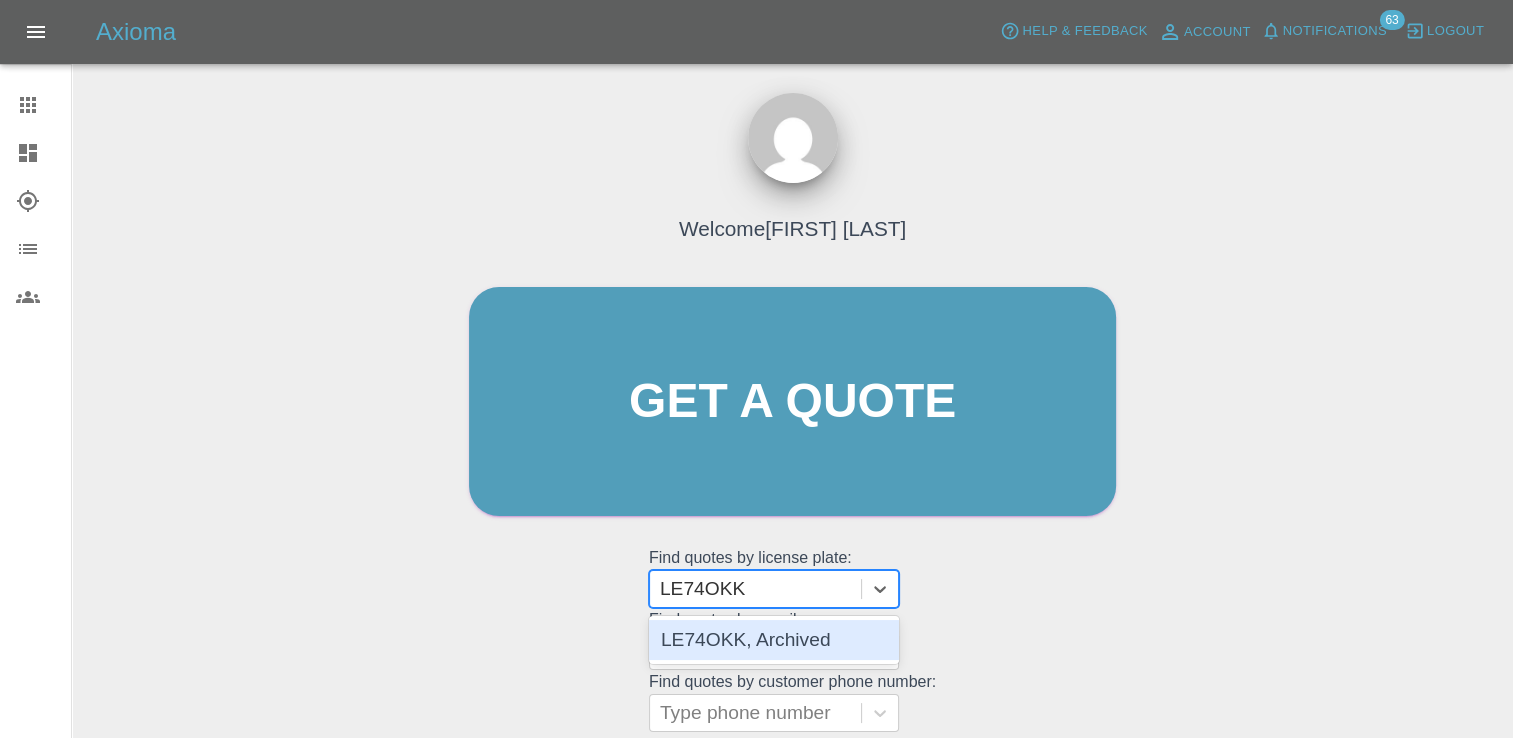 click on "LE74OKK, Archived" at bounding box center [774, 640] 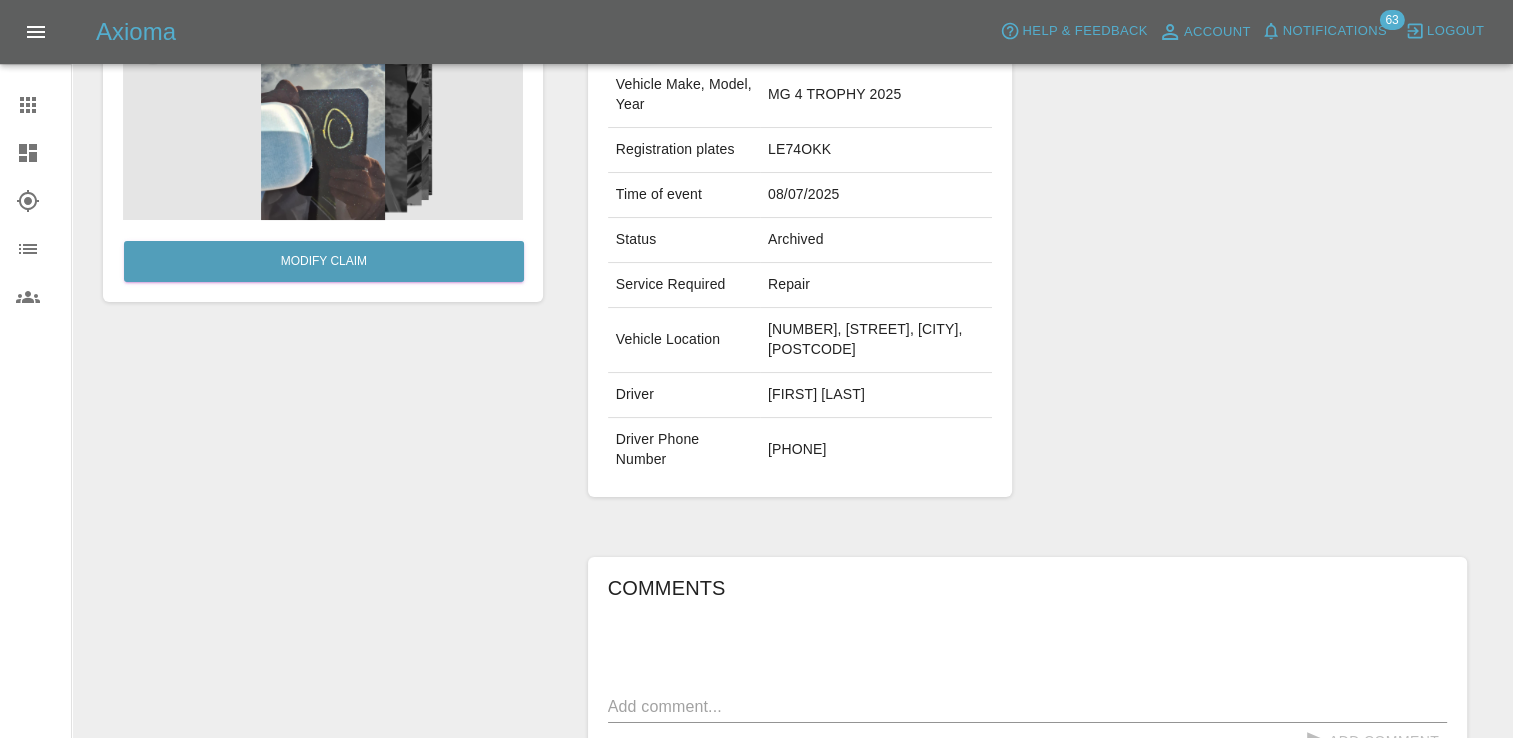 scroll, scrollTop: 0, scrollLeft: 0, axis: both 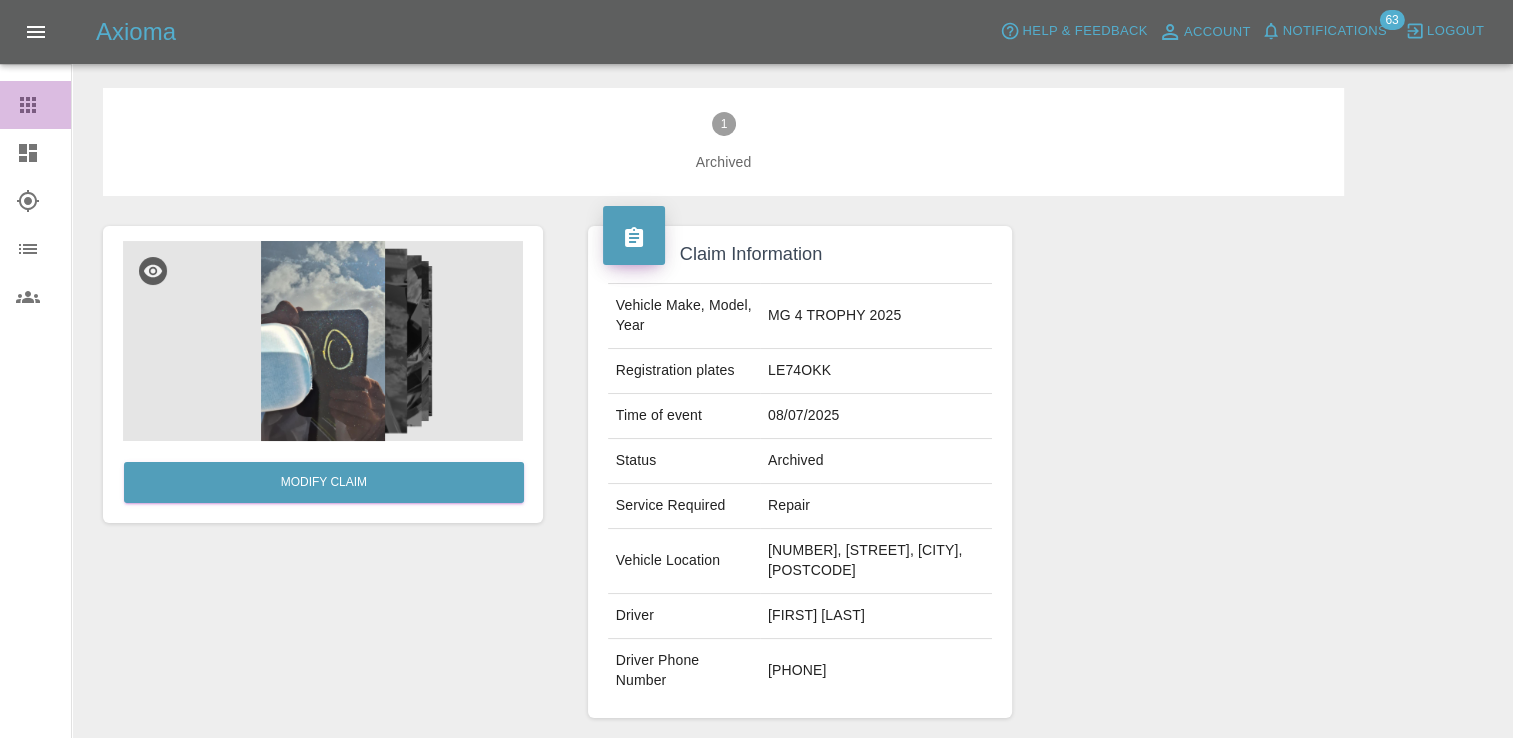 click 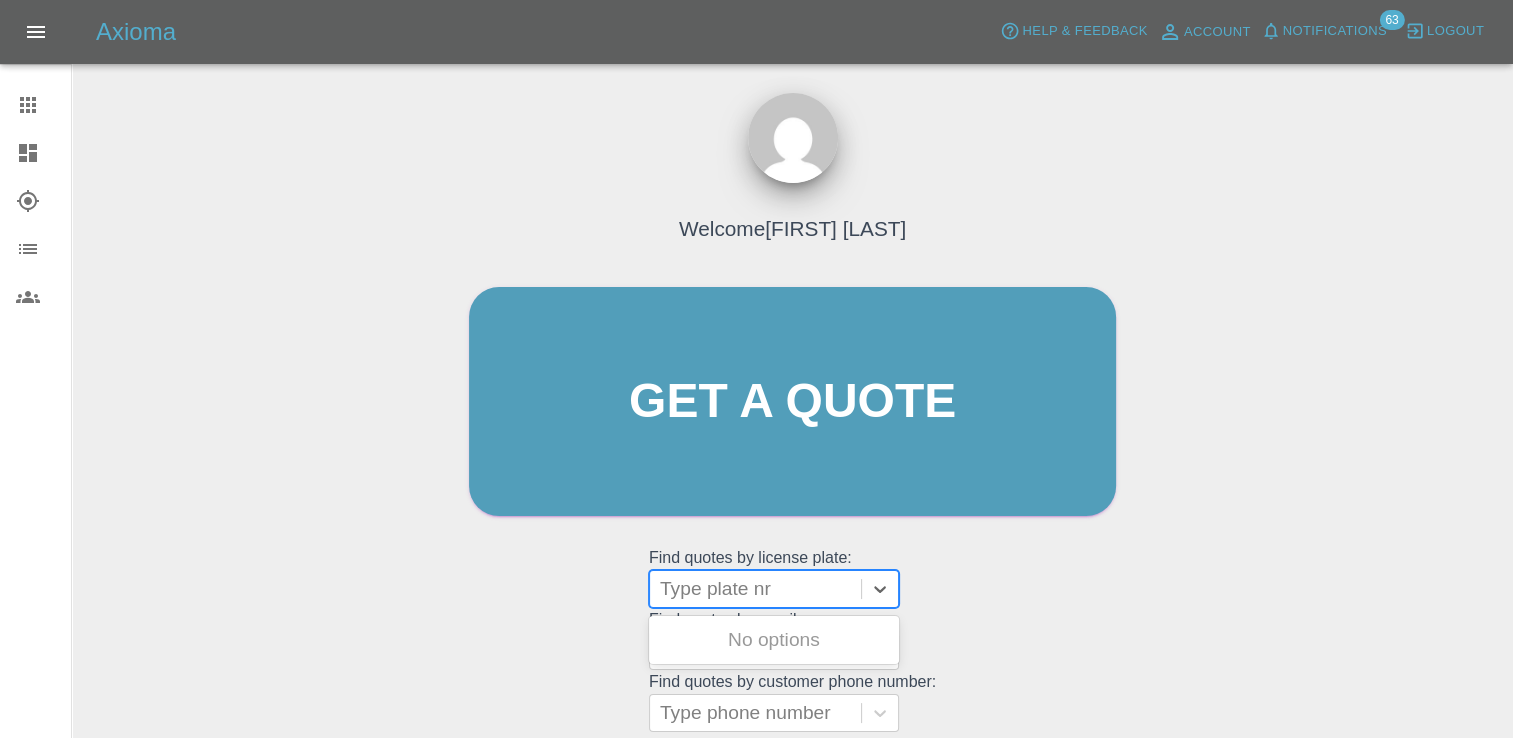 click at bounding box center [755, 589] 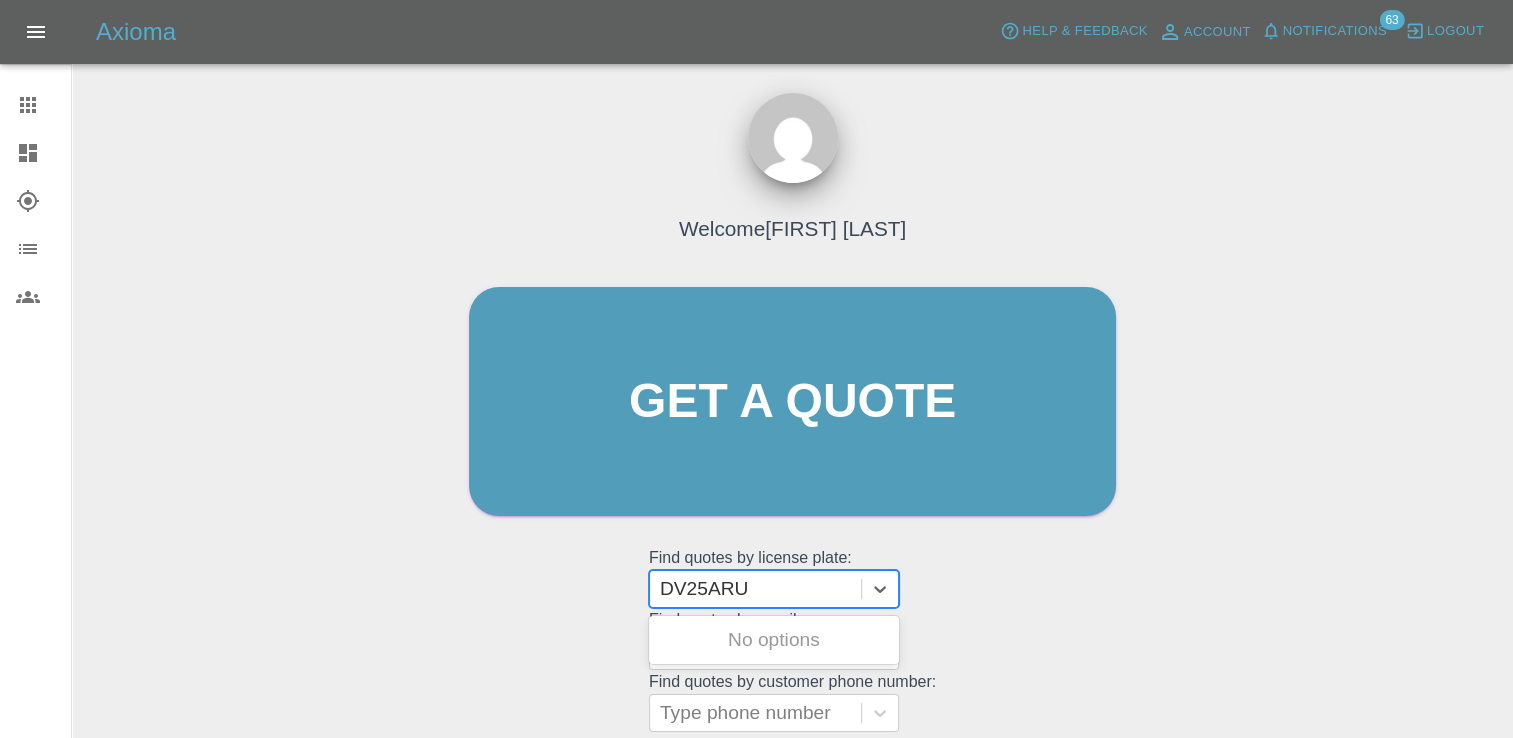 type on "DV25ARU" 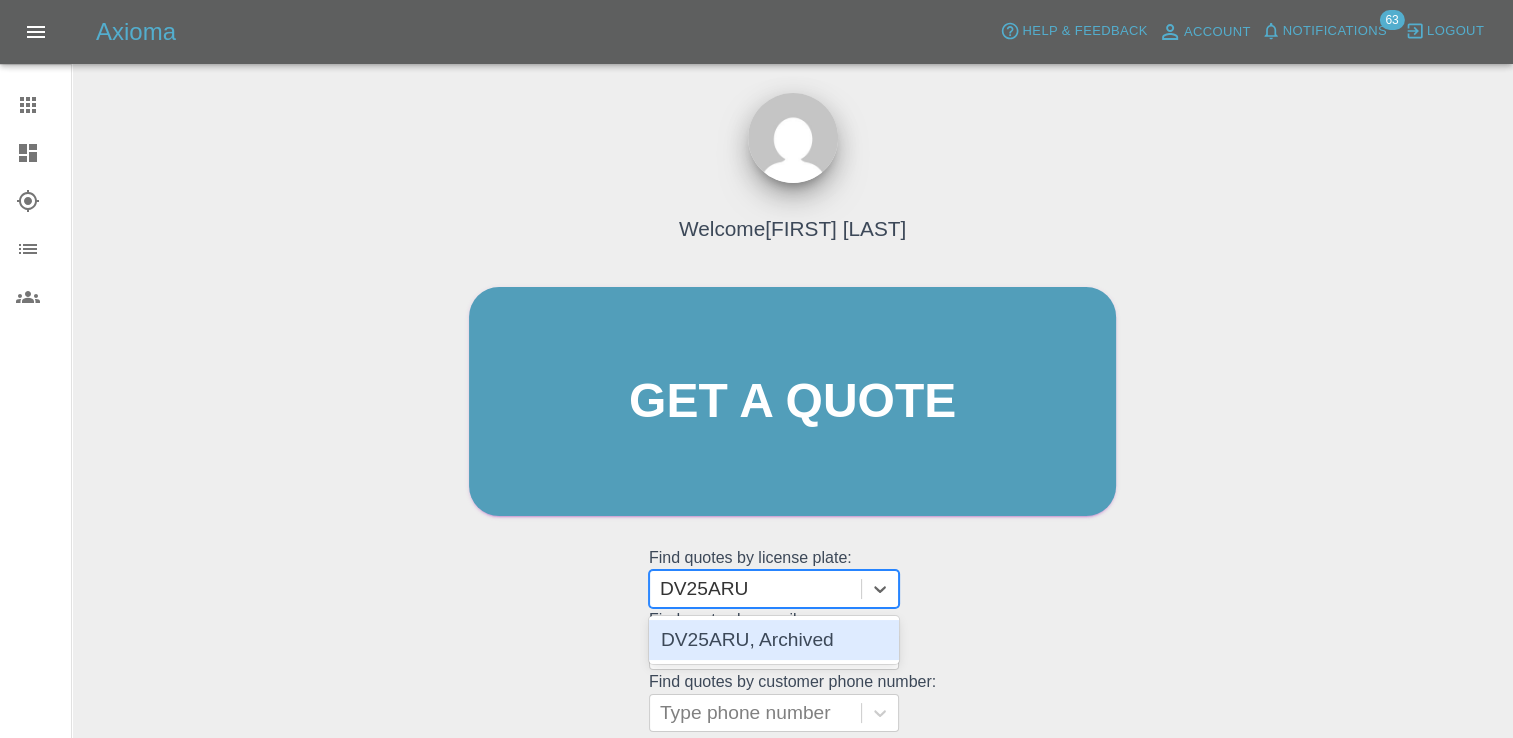 click on "DV25ARU, Archived" at bounding box center (774, 640) 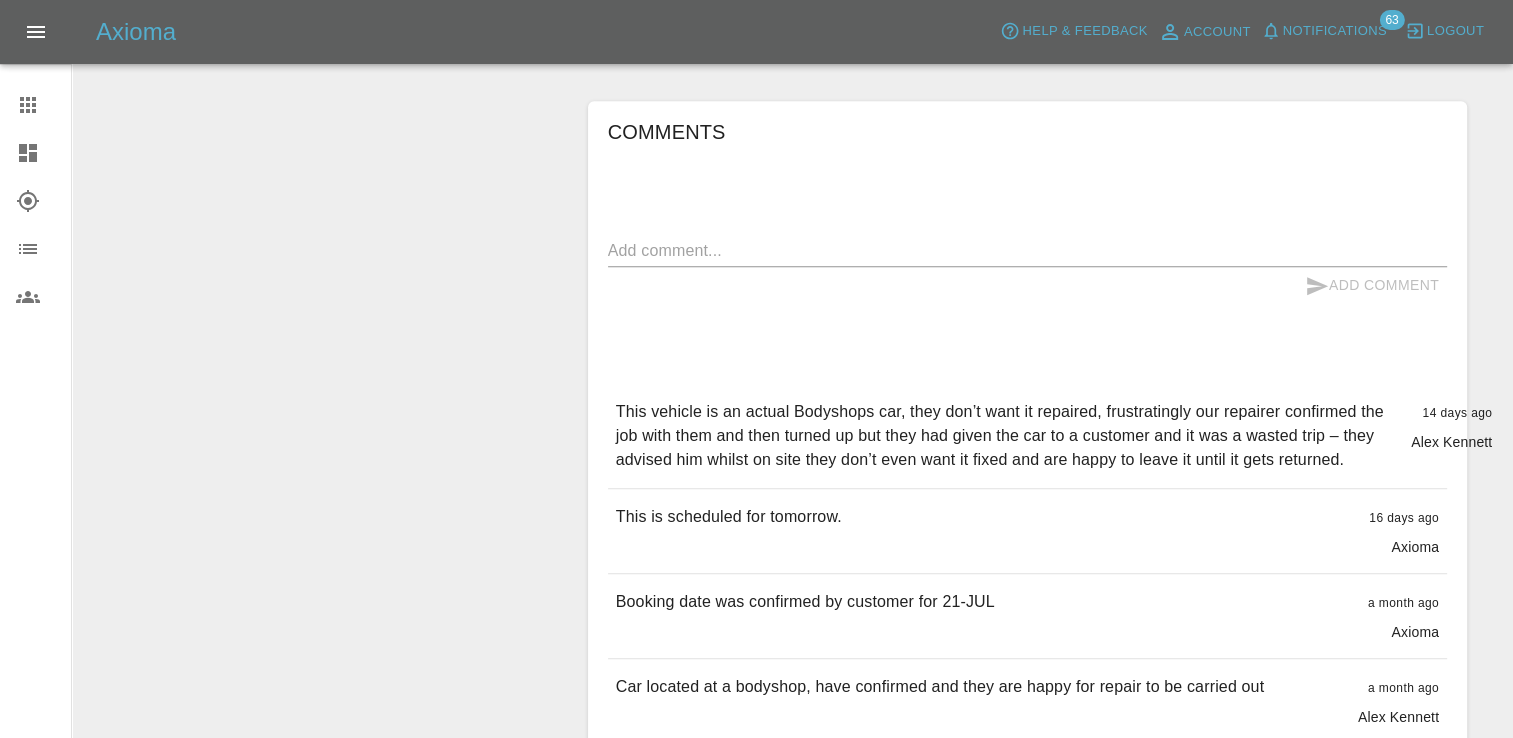 scroll, scrollTop: 900, scrollLeft: 0, axis: vertical 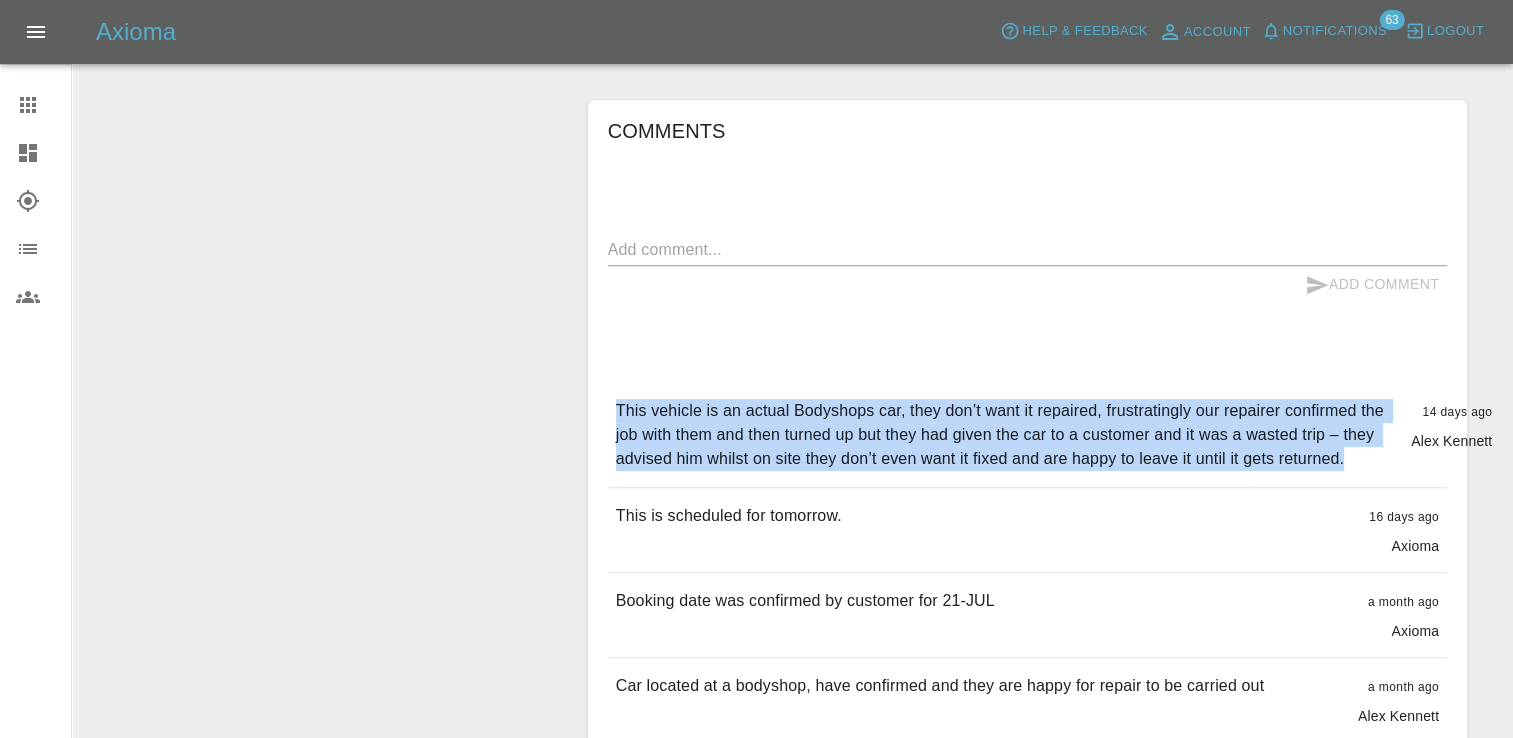 drag, startPoint x: 609, startPoint y: 402, endPoint x: 1352, endPoint y: 466, distance: 745.7513 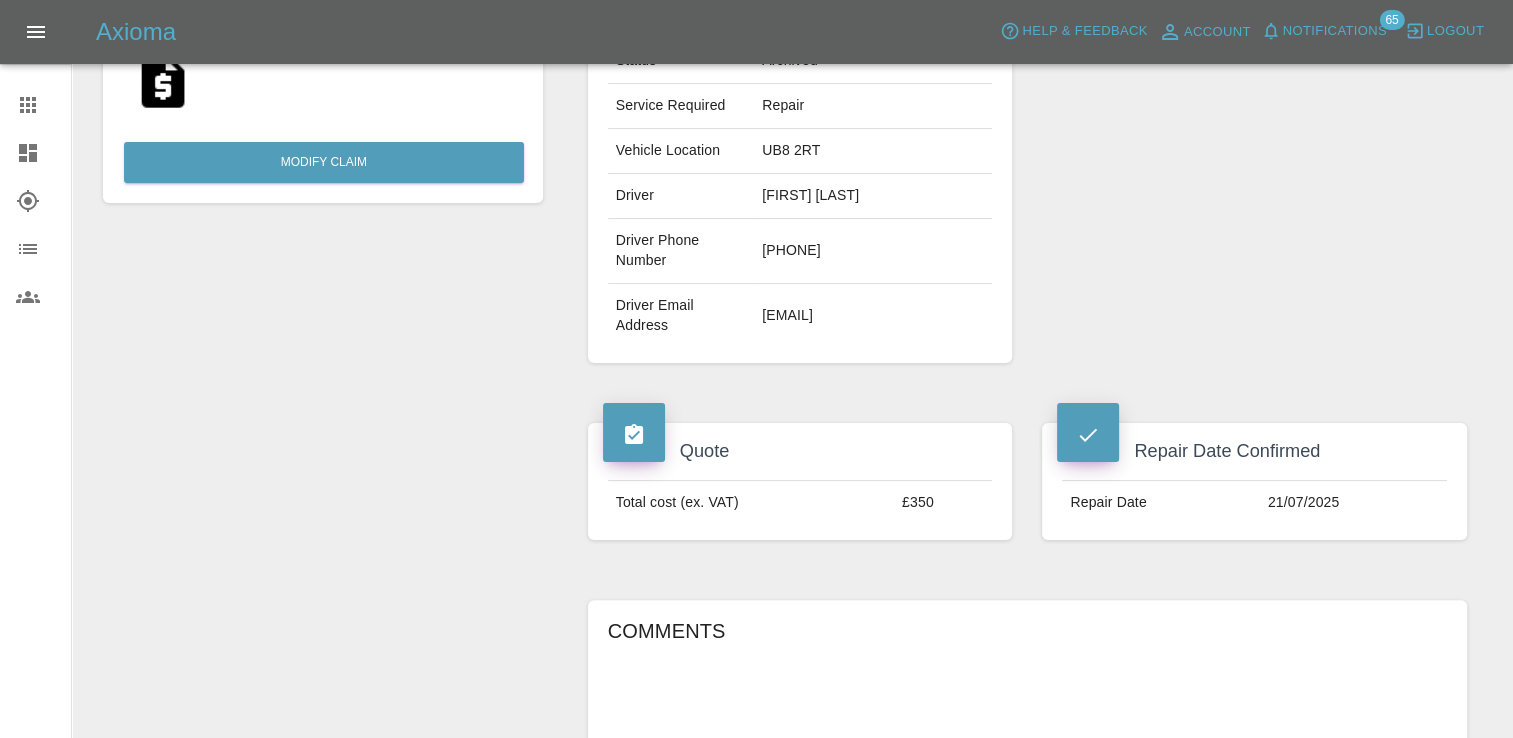 click 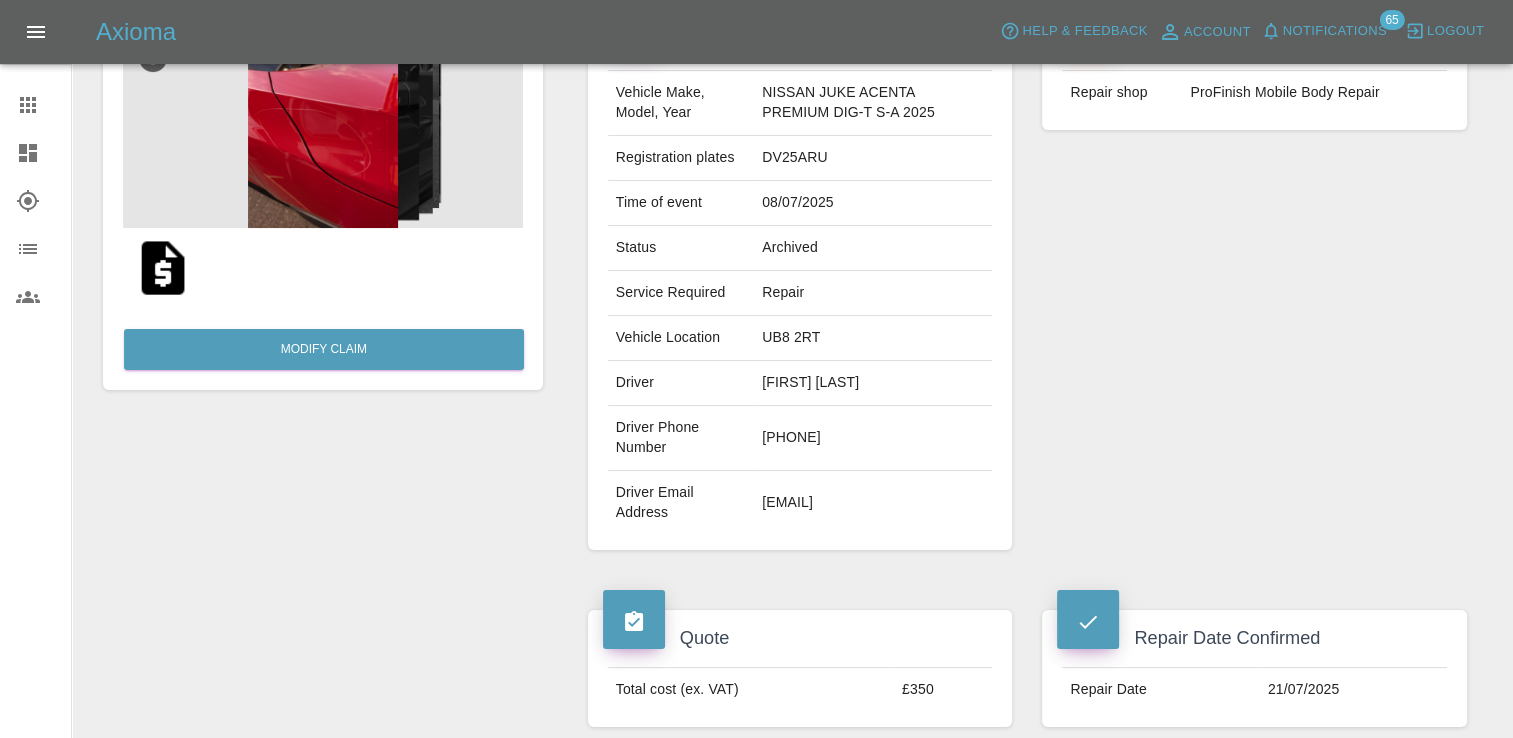 scroll, scrollTop: 198, scrollLeft: 0, axis: vertical 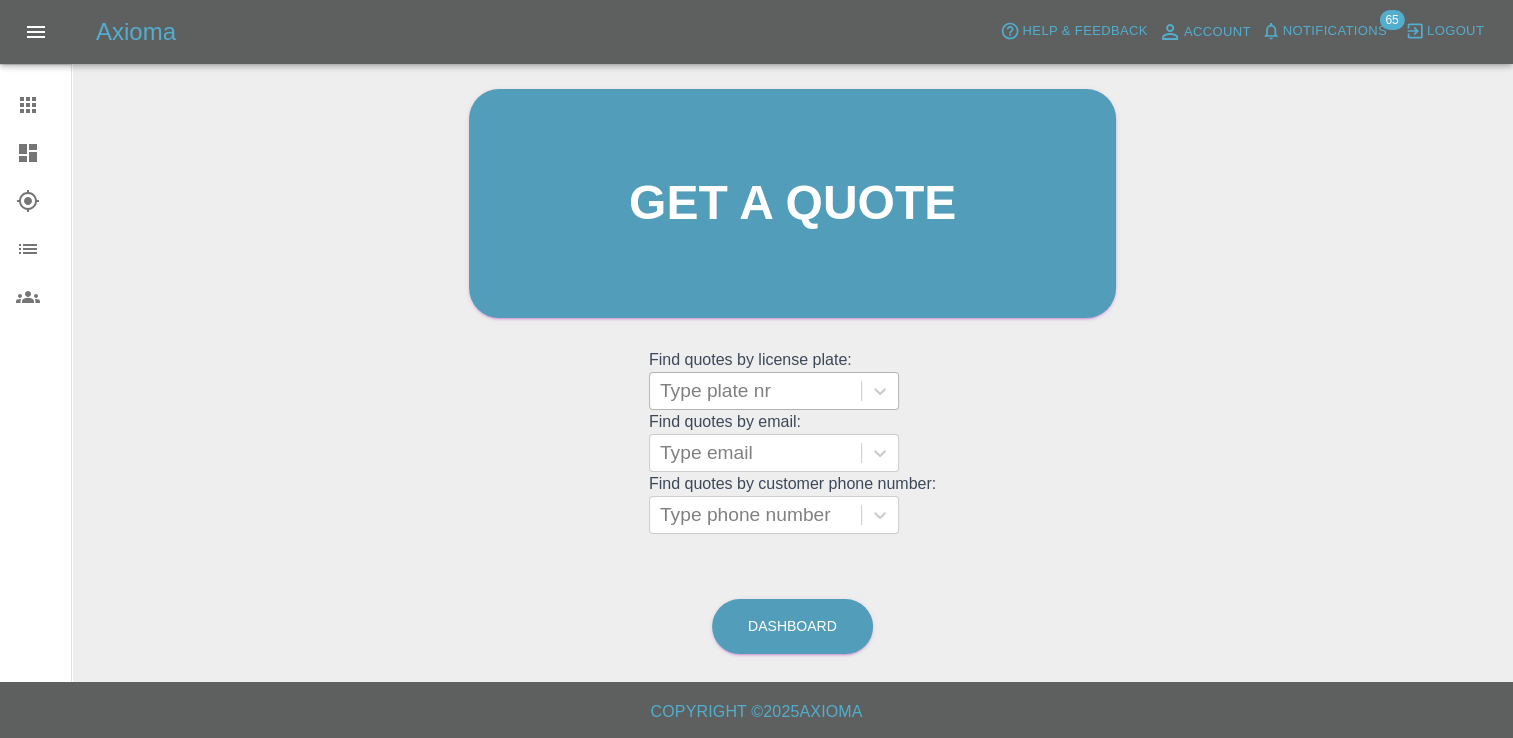 click at bounding box center (755, 391) 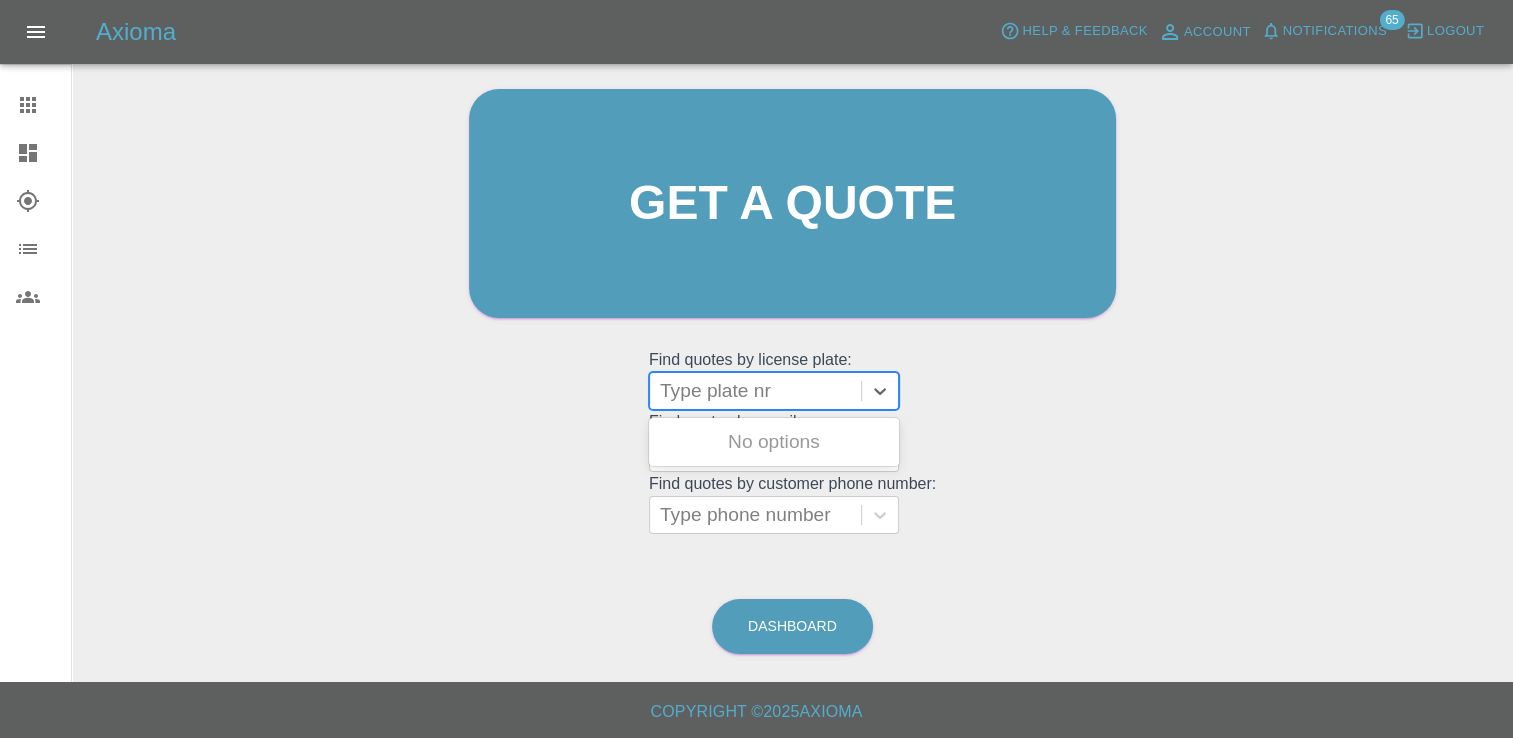 paste on "DS25GME" 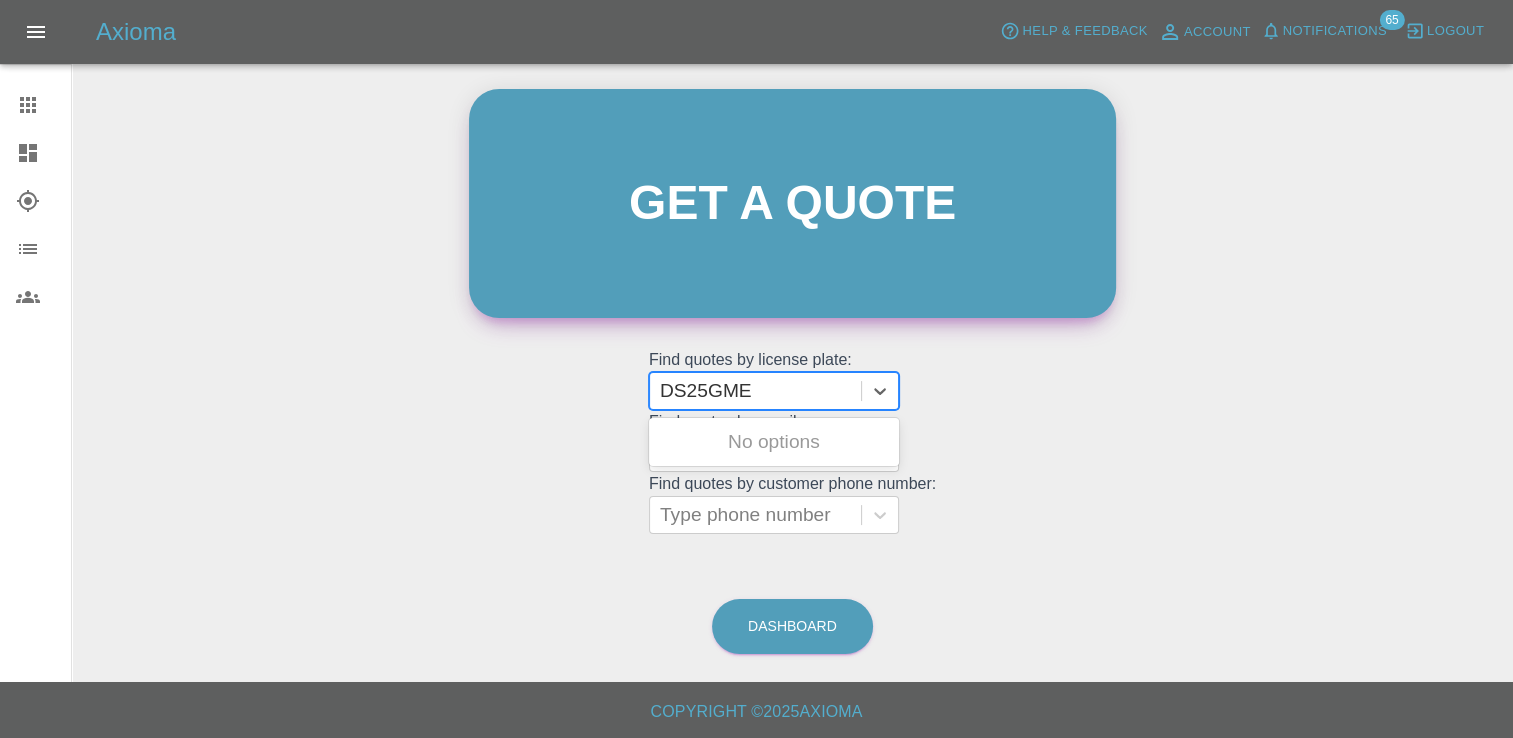 type on "DS25GME" 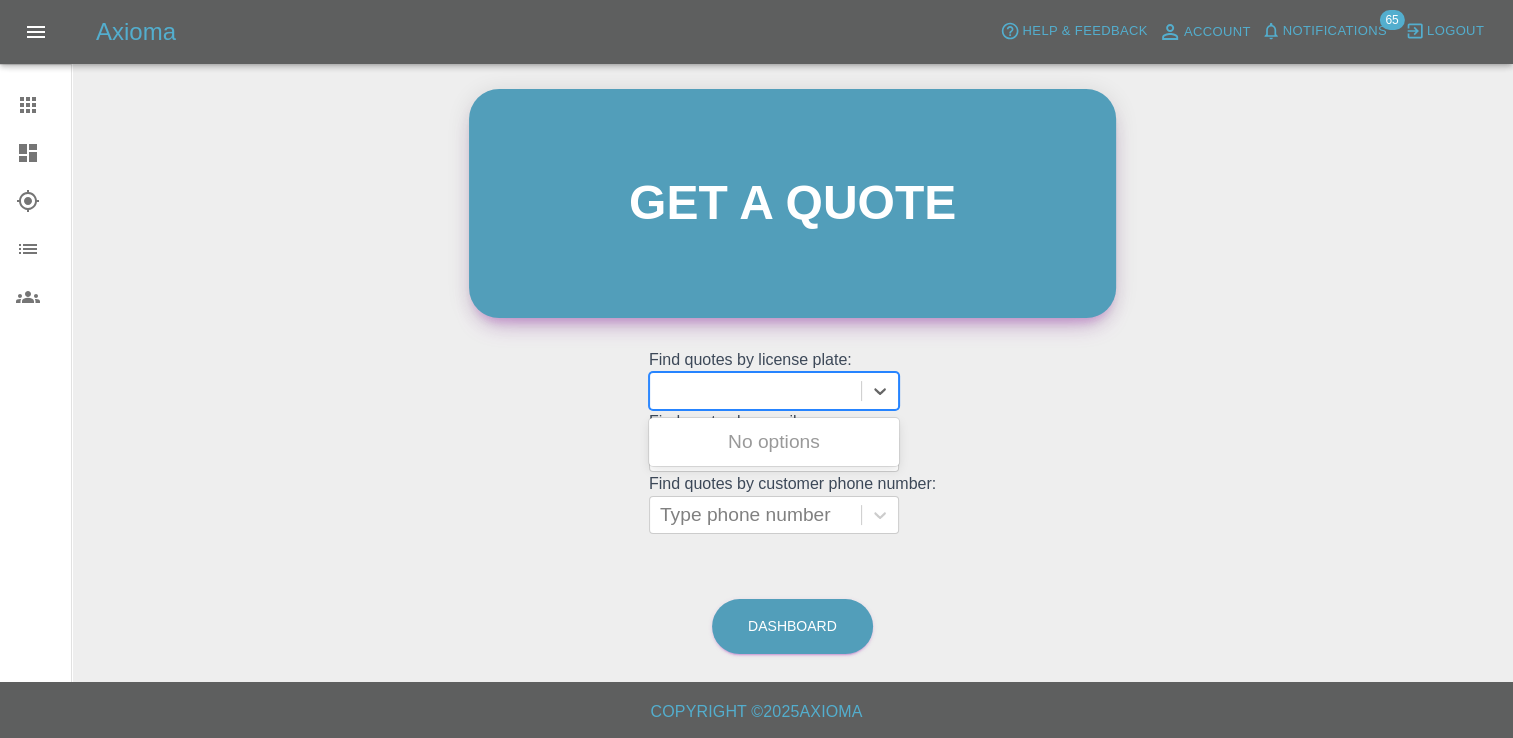 click on "Get a quote" at bounding box center (792, 203) 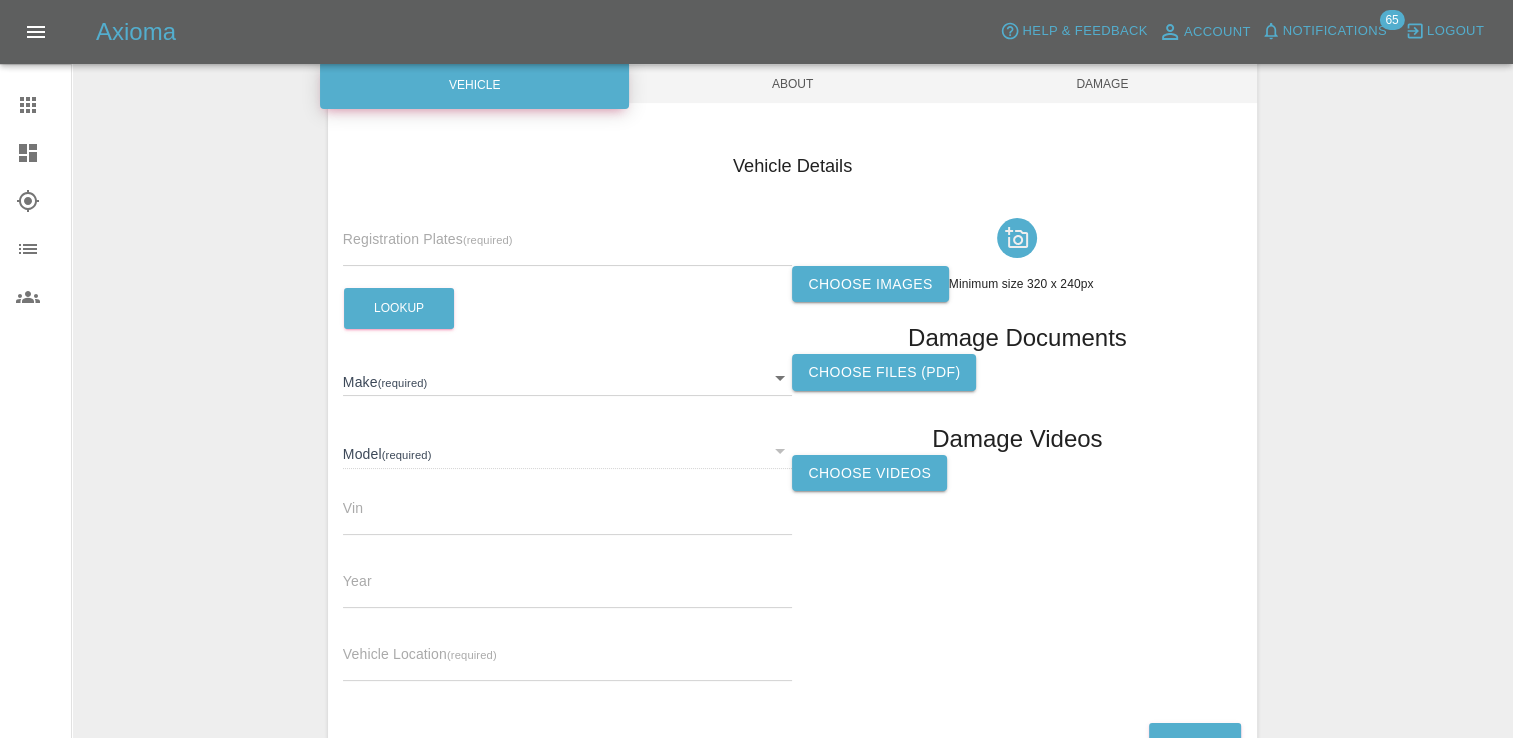 click at bounding box center [568, 251] 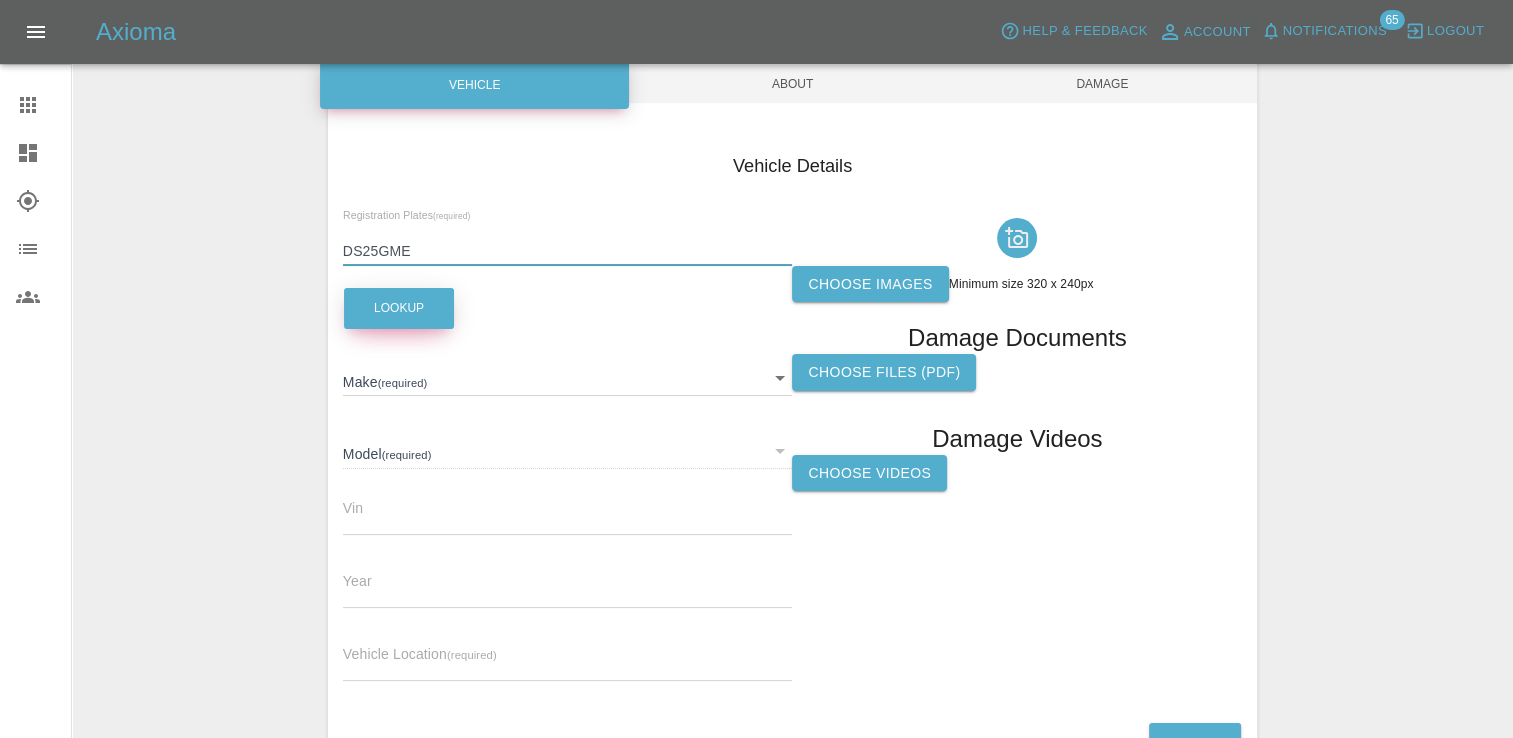 type on "DS25GME" 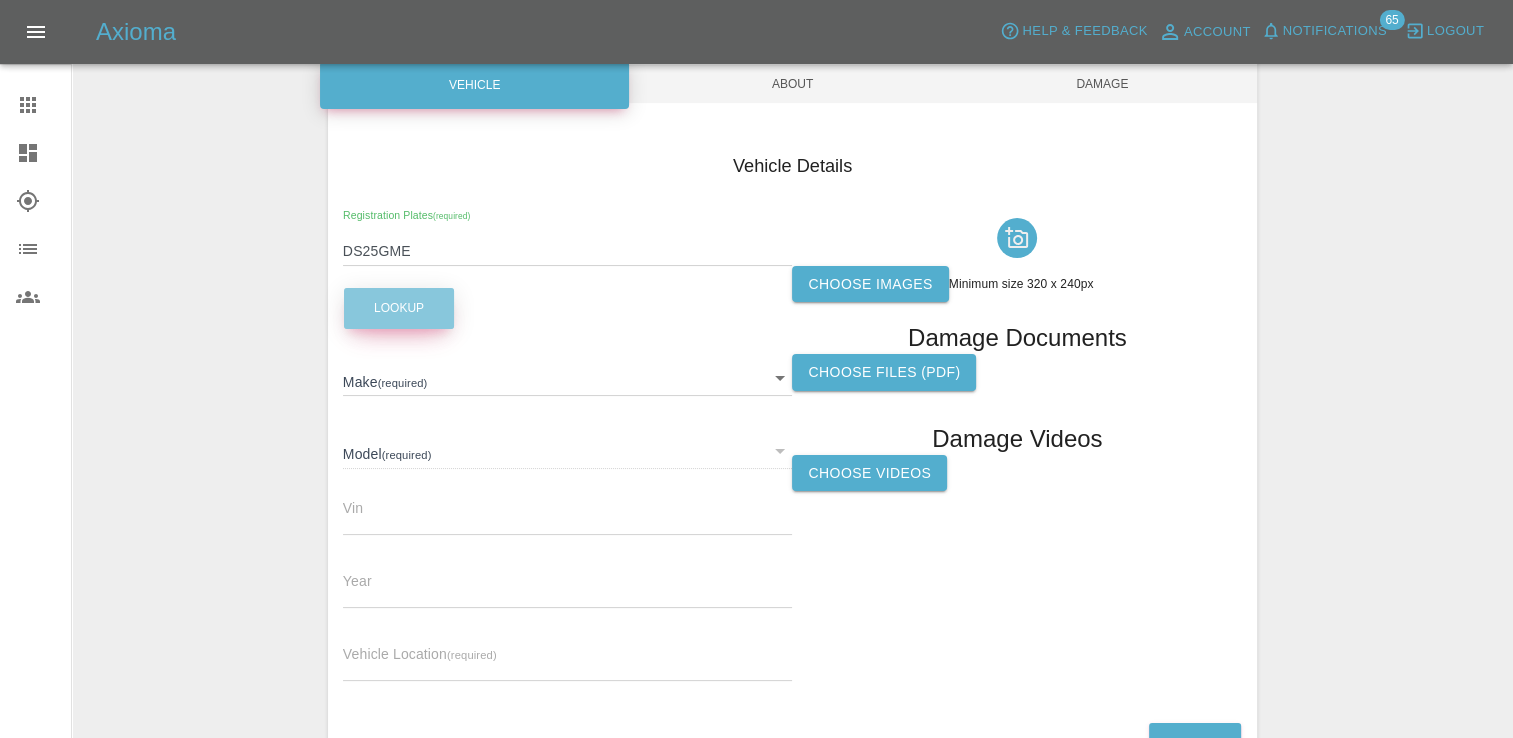 click on "Lookup" at bounding box center (399, 308) 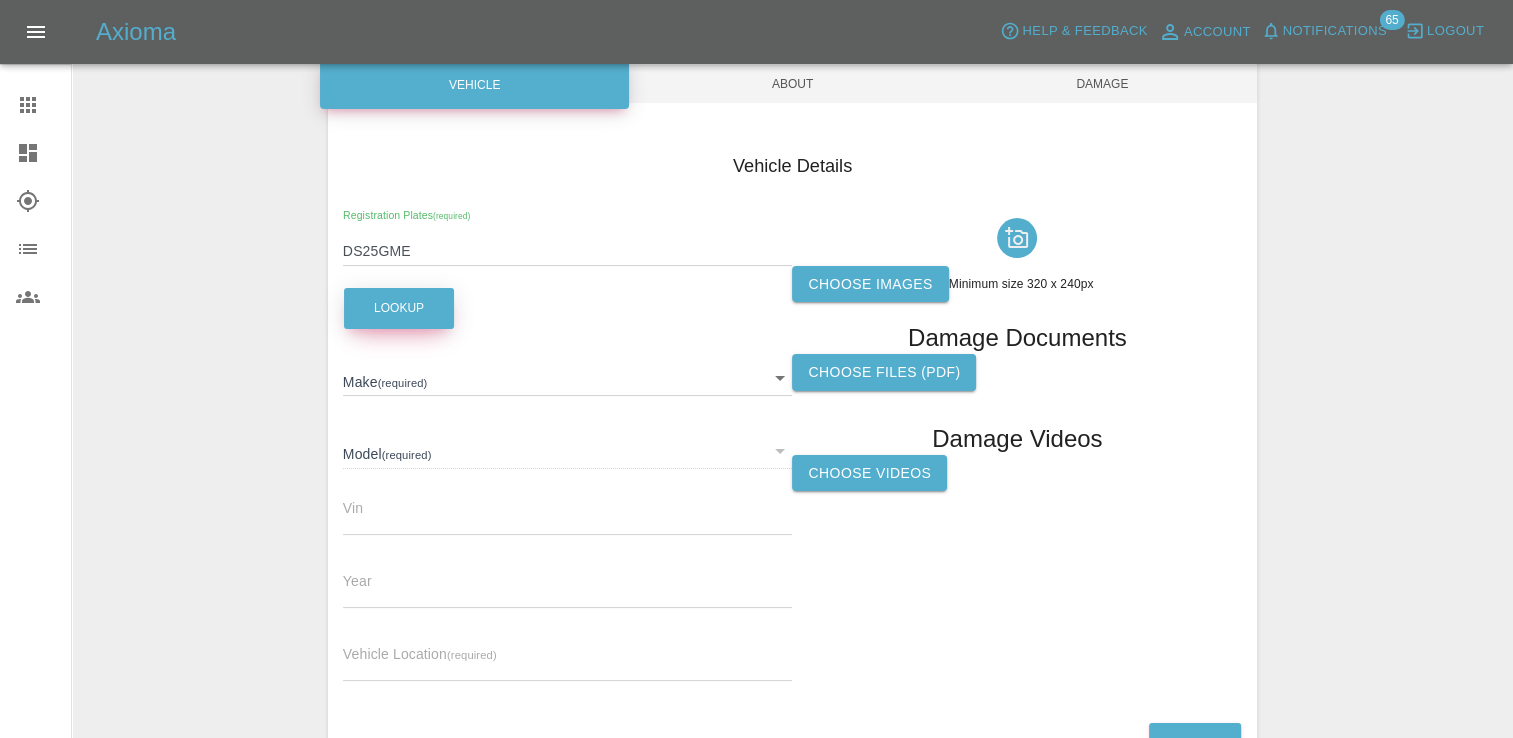 type on "FORD" 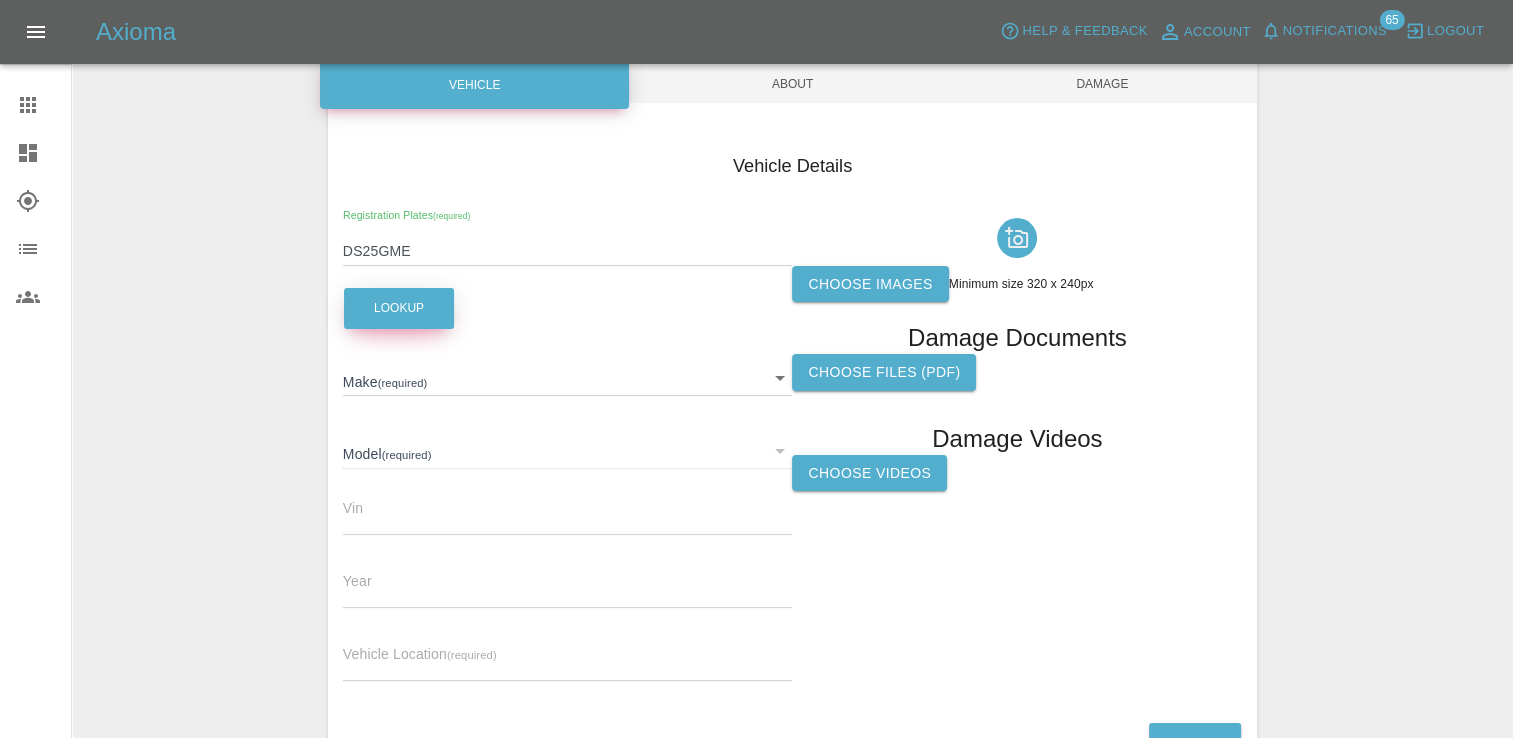 type on "EXPLORER SELECT EXTENDED RANGE" 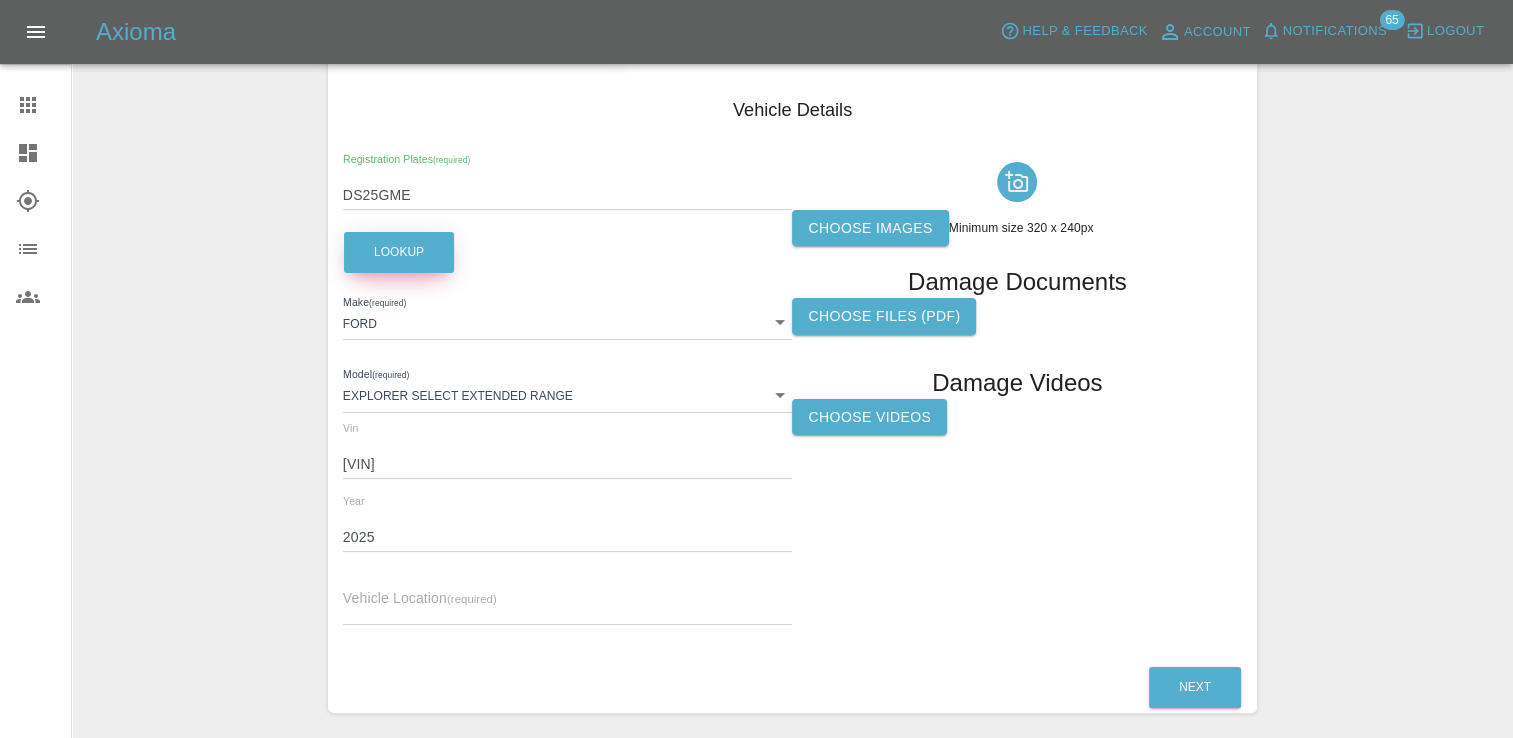 scroll, scrollTop: 298, scrollLeft: 0, axis: vertical 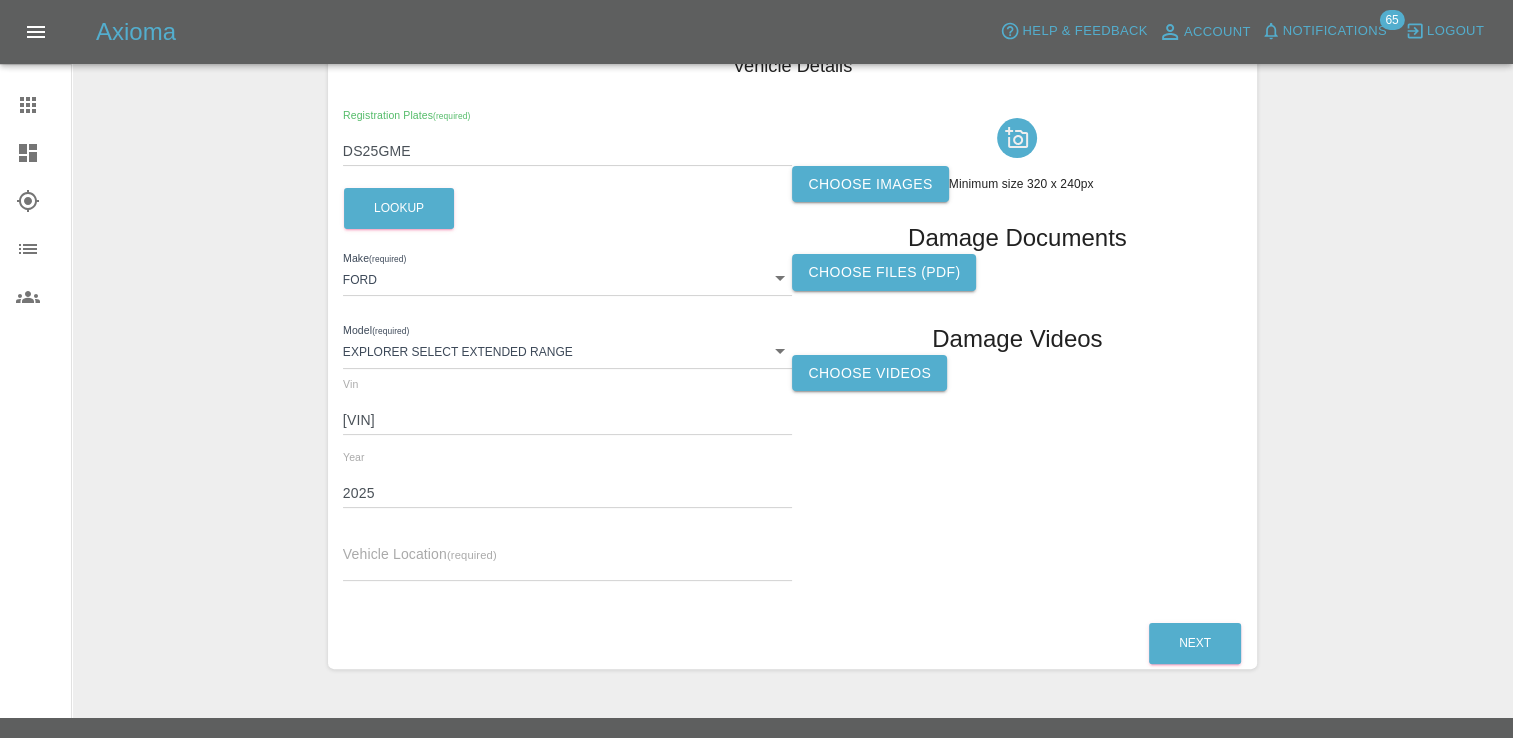 click at bounding box center (568, 566) 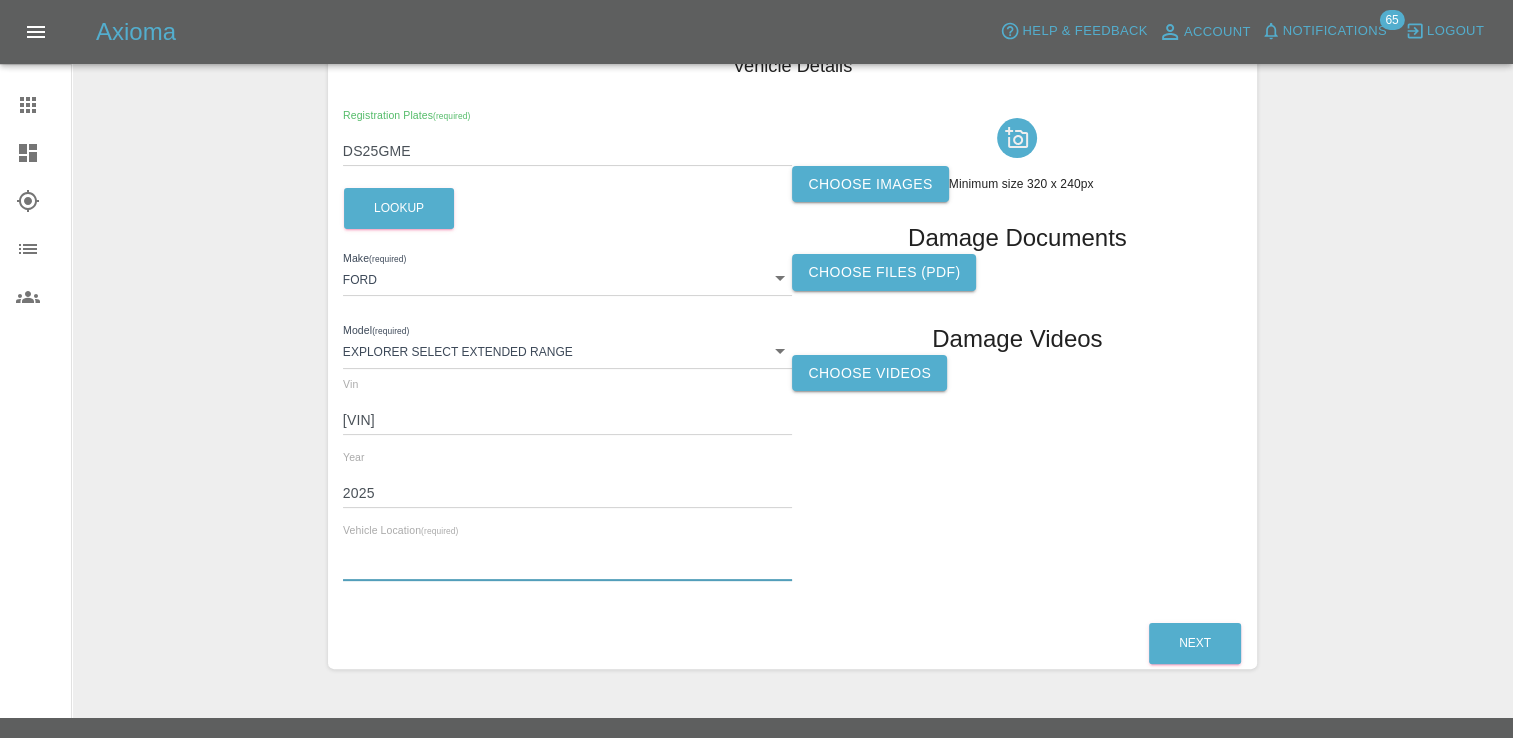 click on "Choose images" at bounding box center (870, 184) 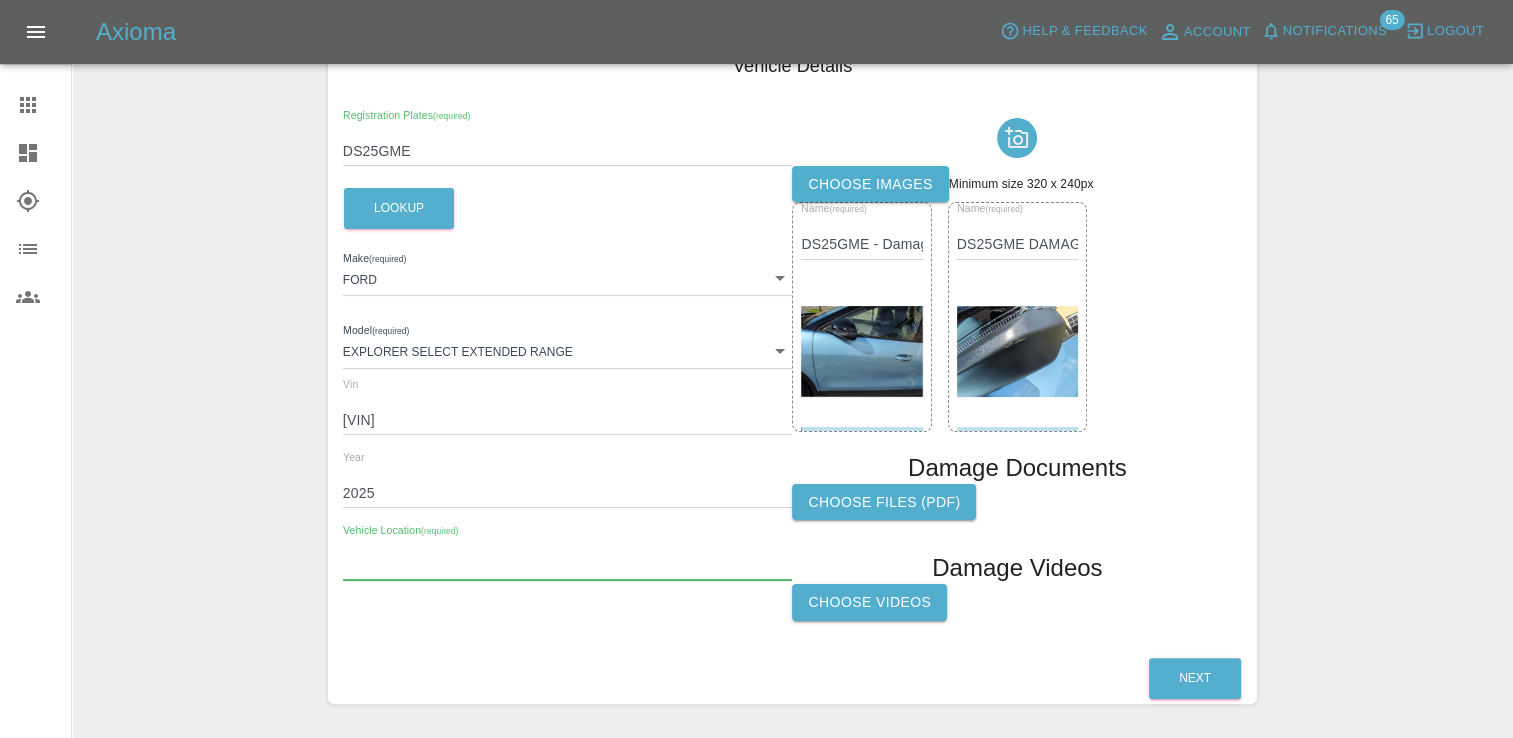 click at bounding box center [568, 566] 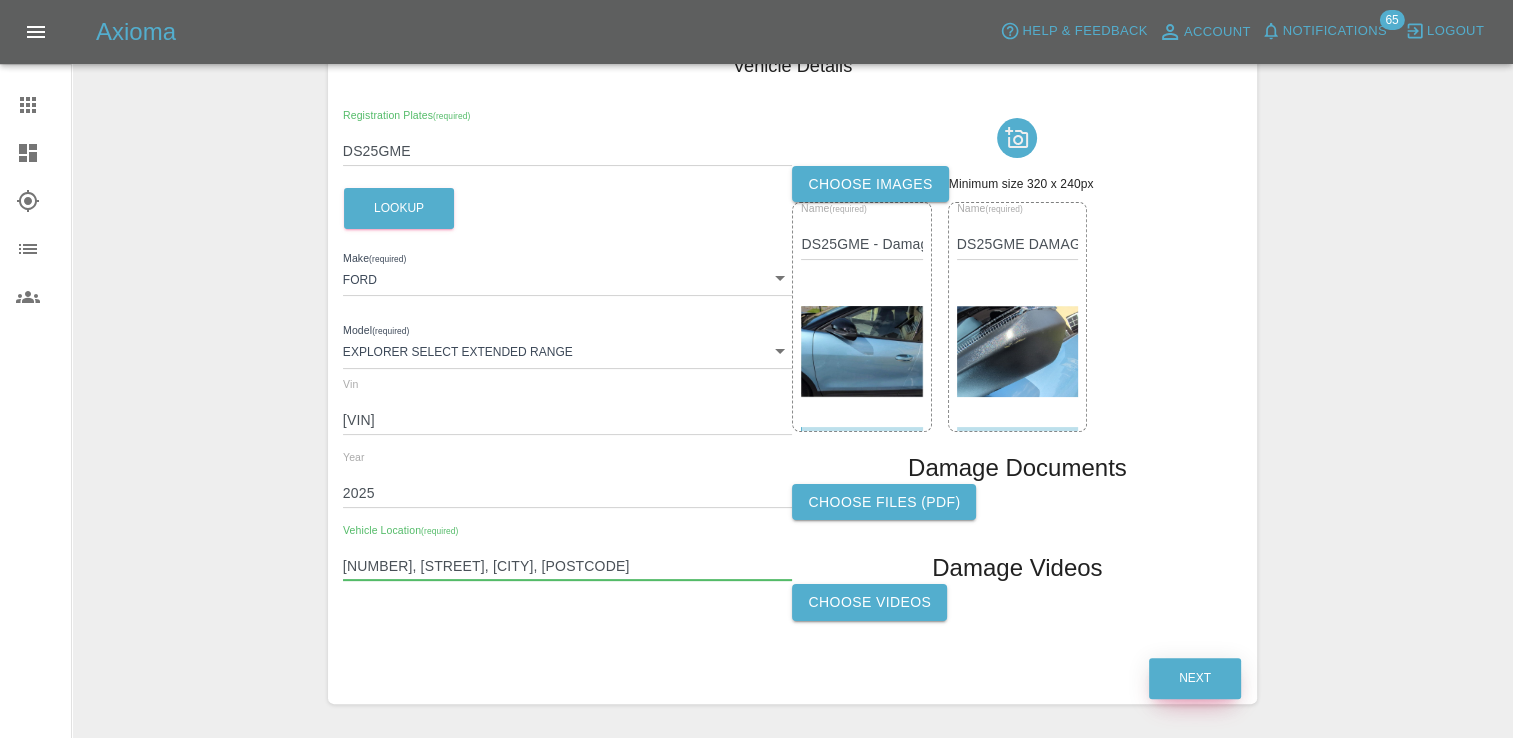 type on "[NUMBER], [STREET], [CITY], [POSTCODE]" 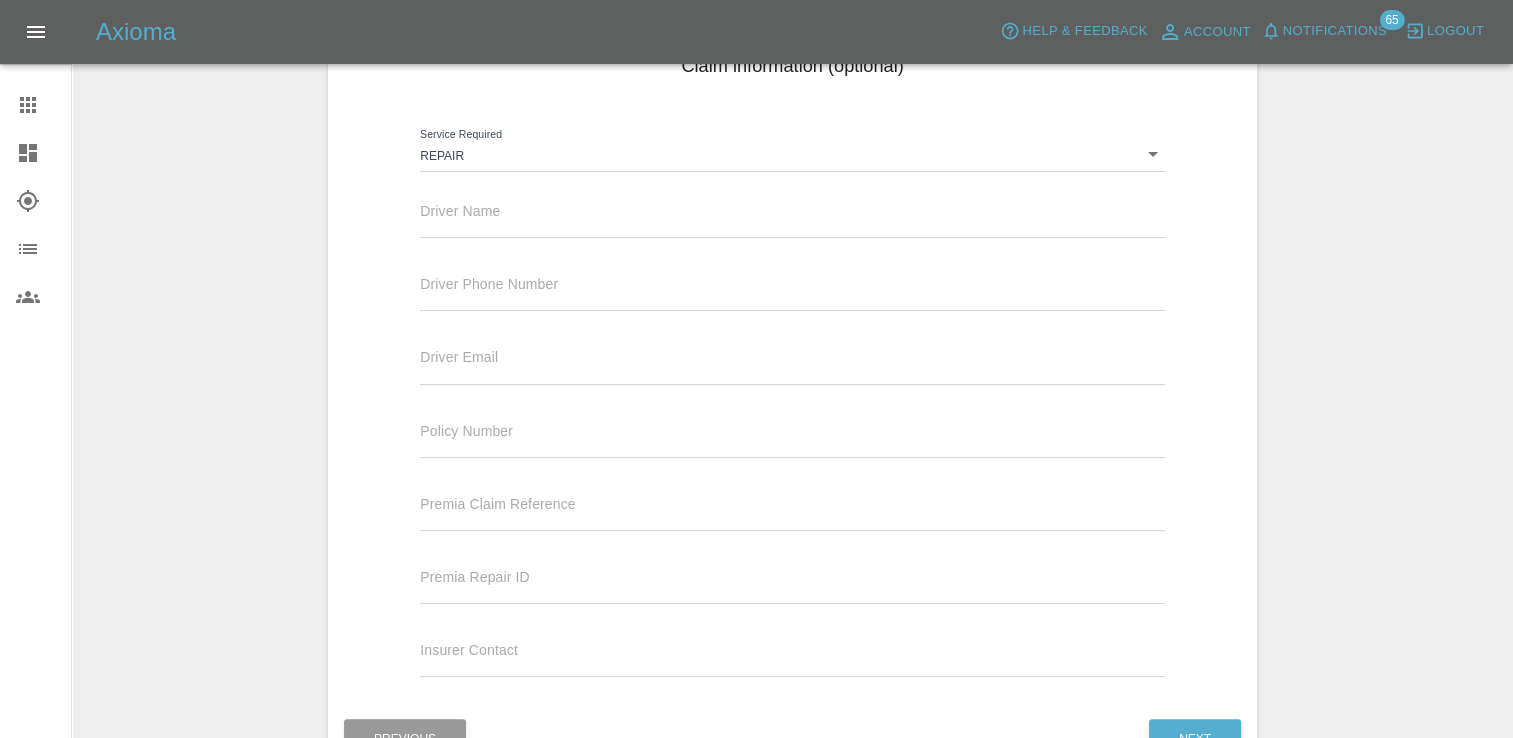 click at bounding box center (792, 223) 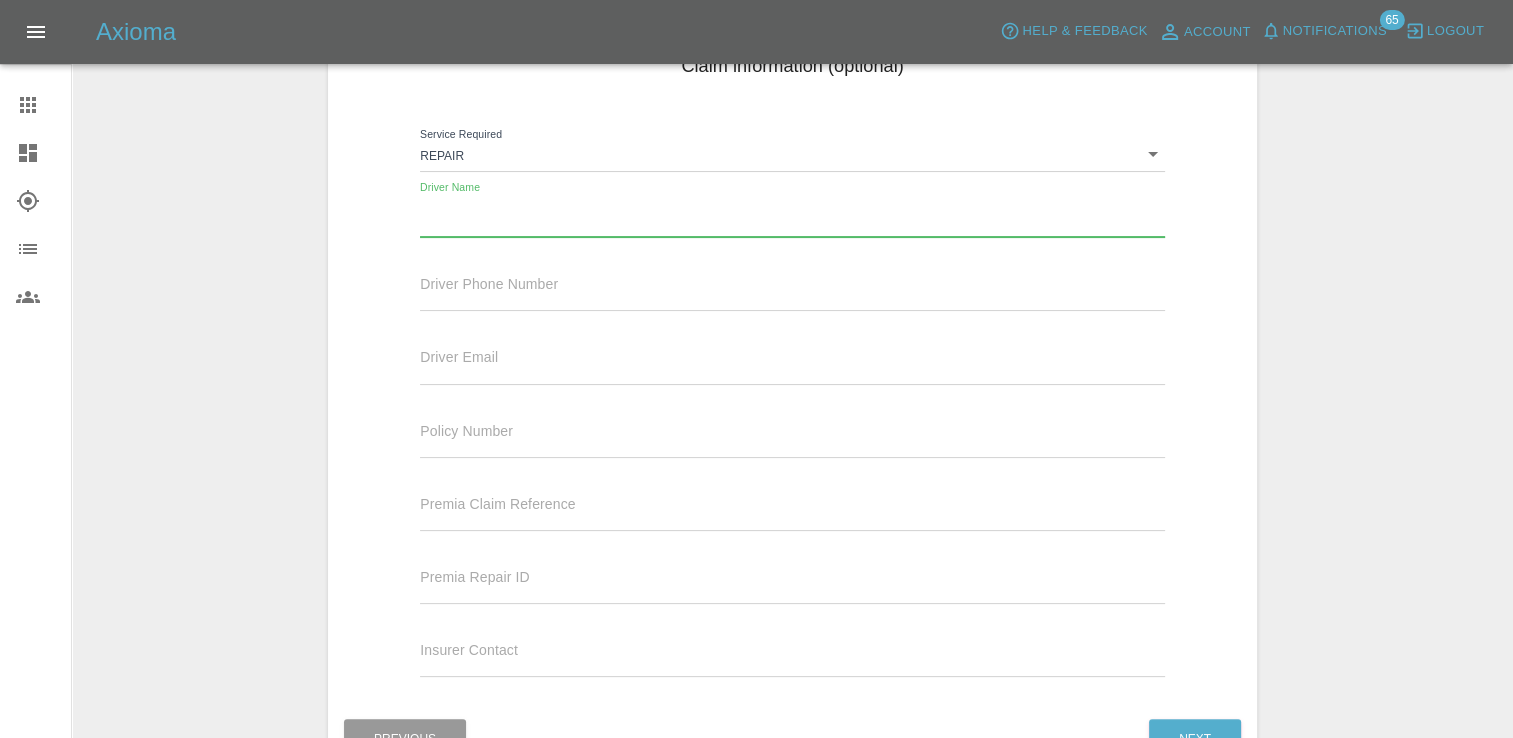 paste on "[FIRST] [LAST]" 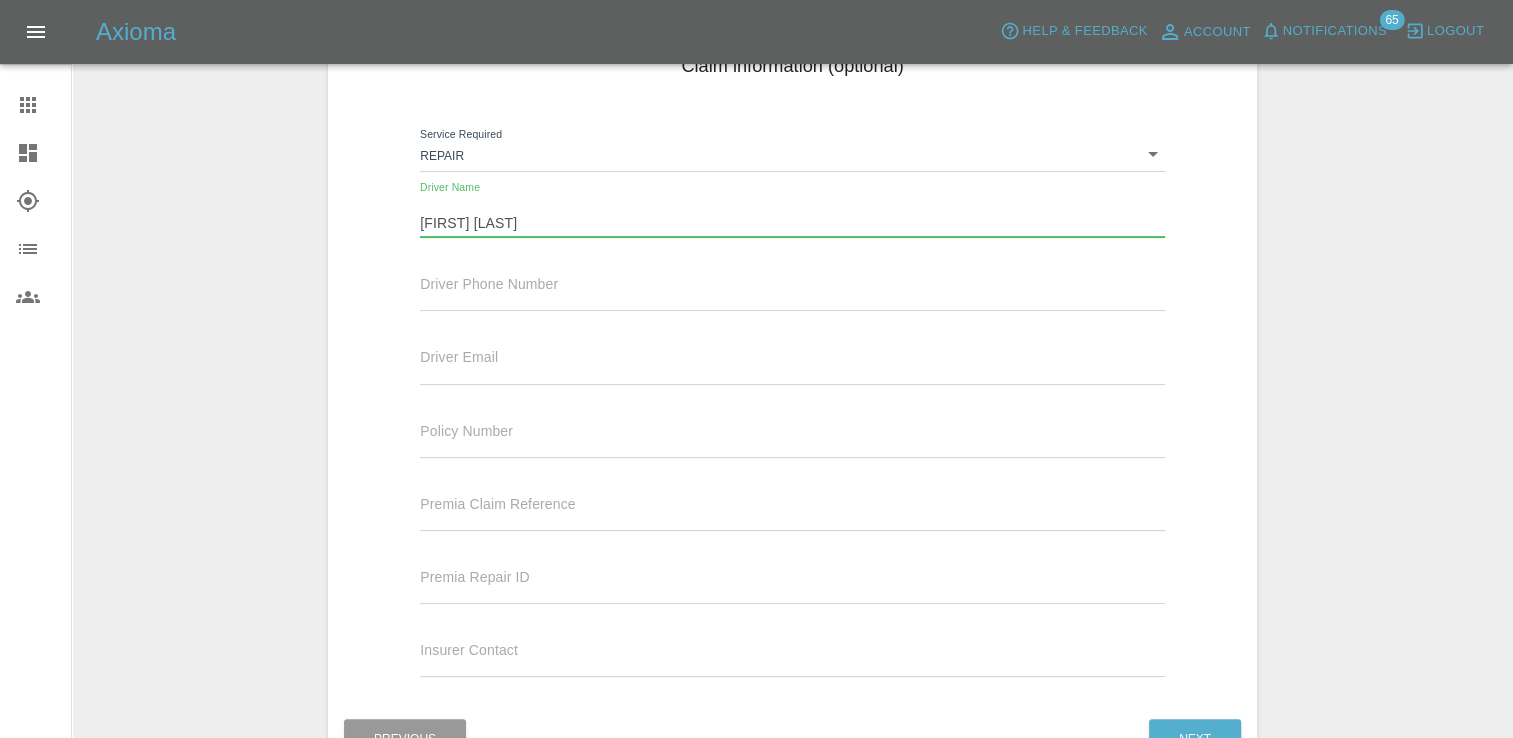 type on "[FIRST] [LAST]" 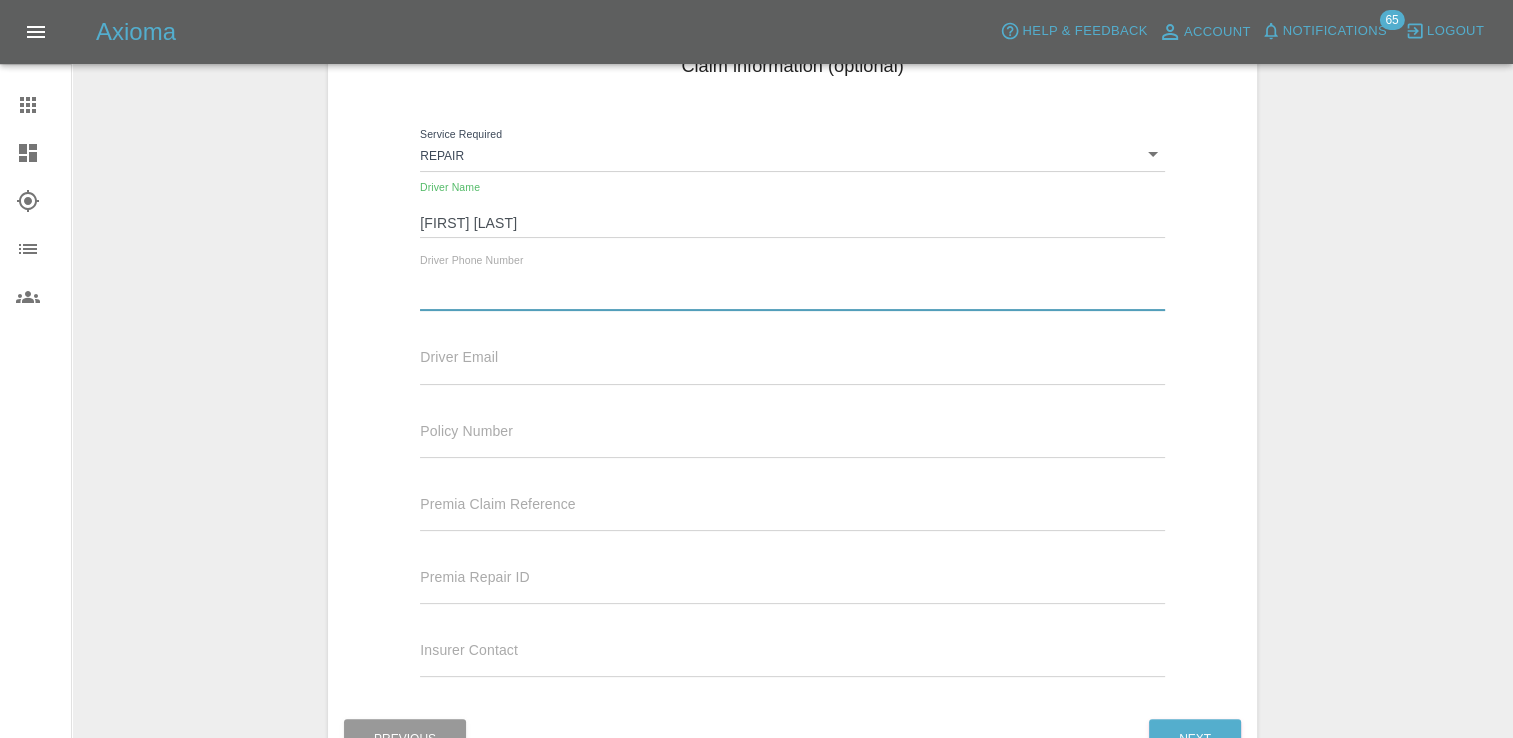 paste on "[PHONE]" 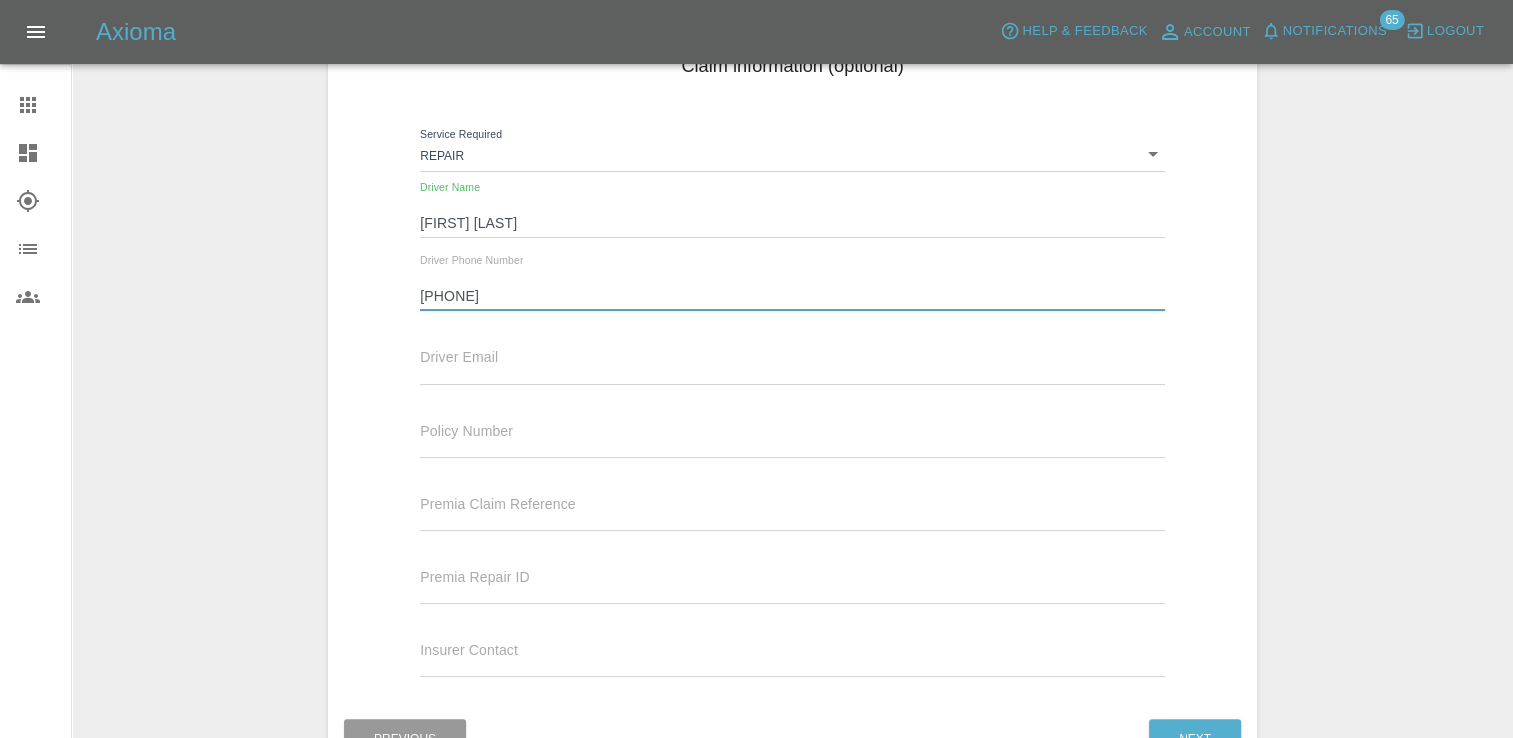 type on "[PHONE]" 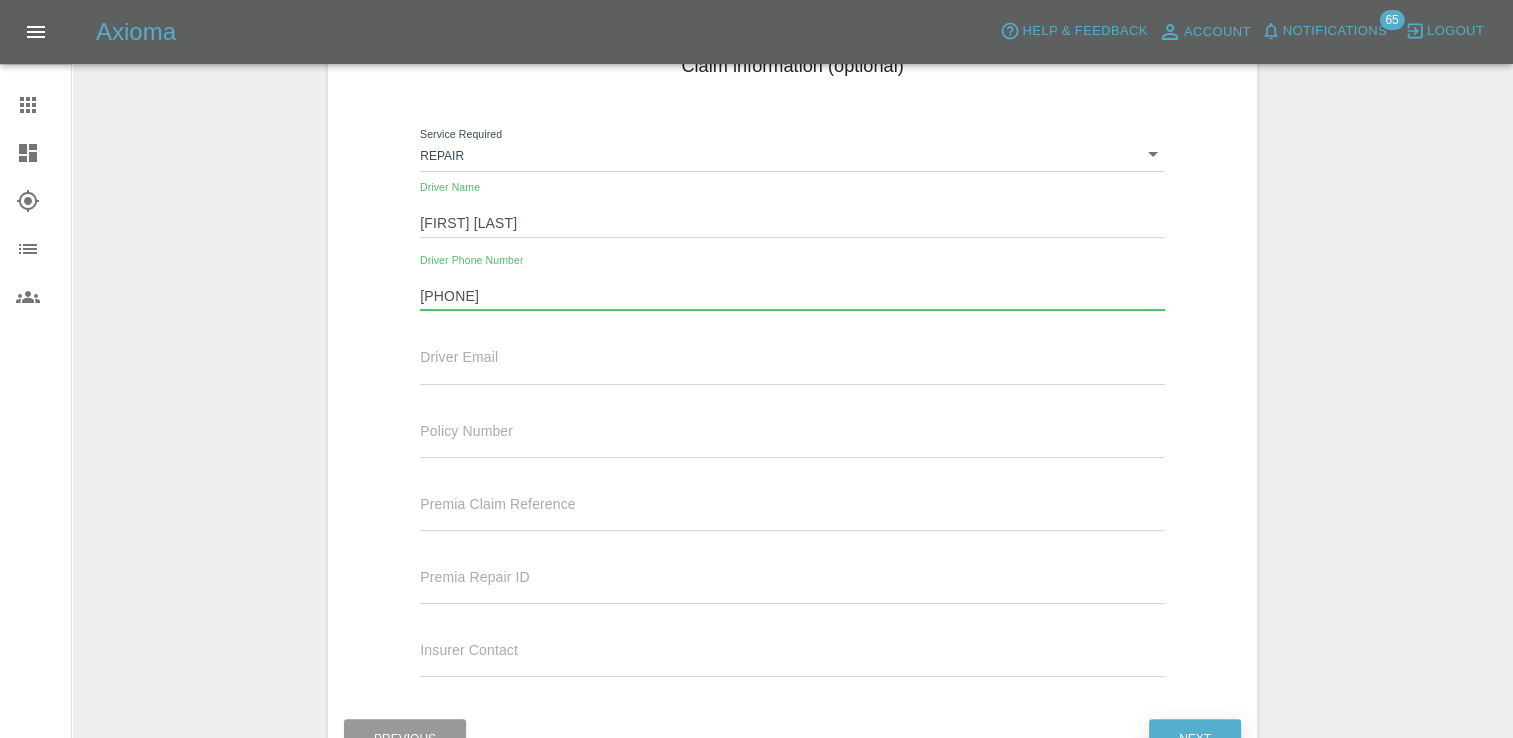 click on "Next" at bounding box center (1195, 739) 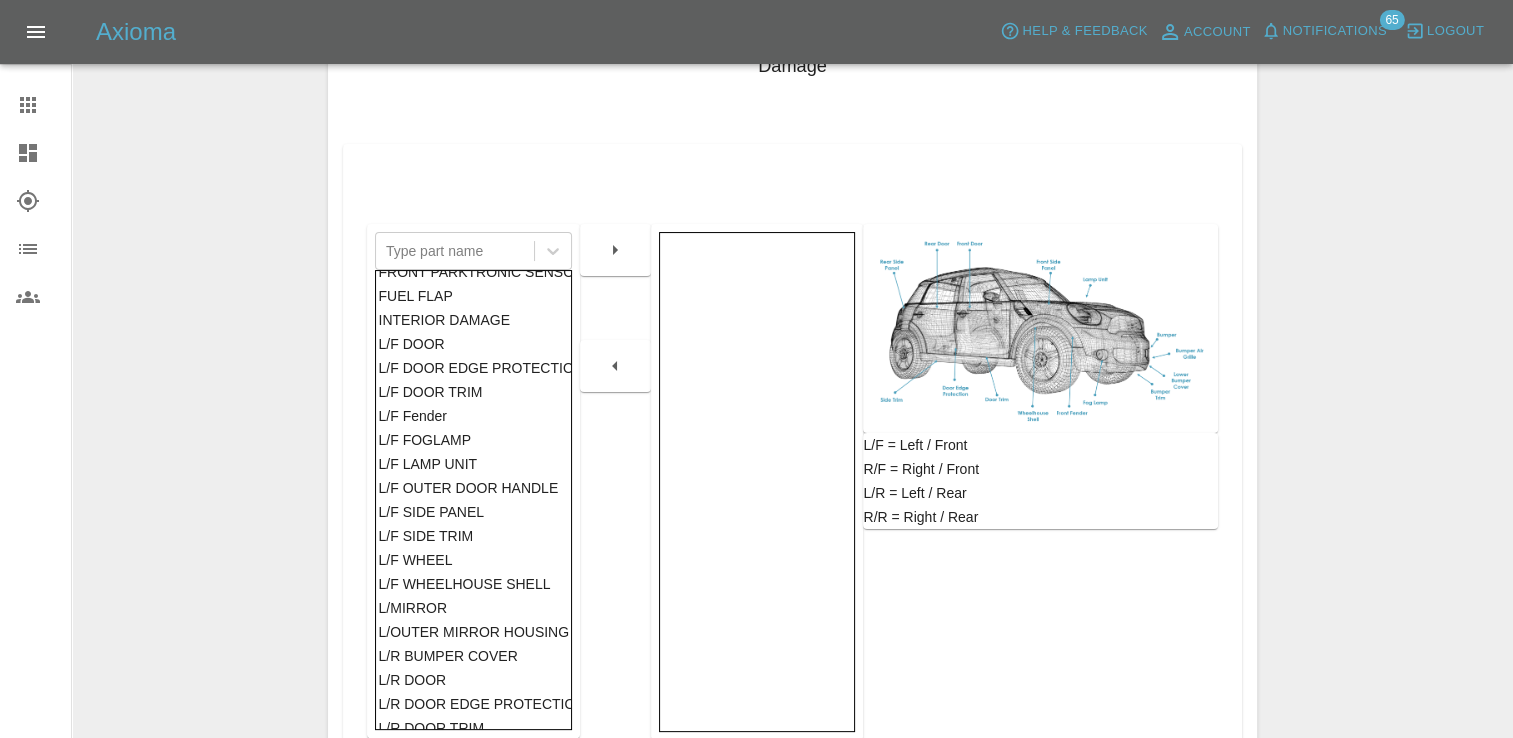 scroll, scrollTop: 100, scrollLeft: 0, axis: vertical 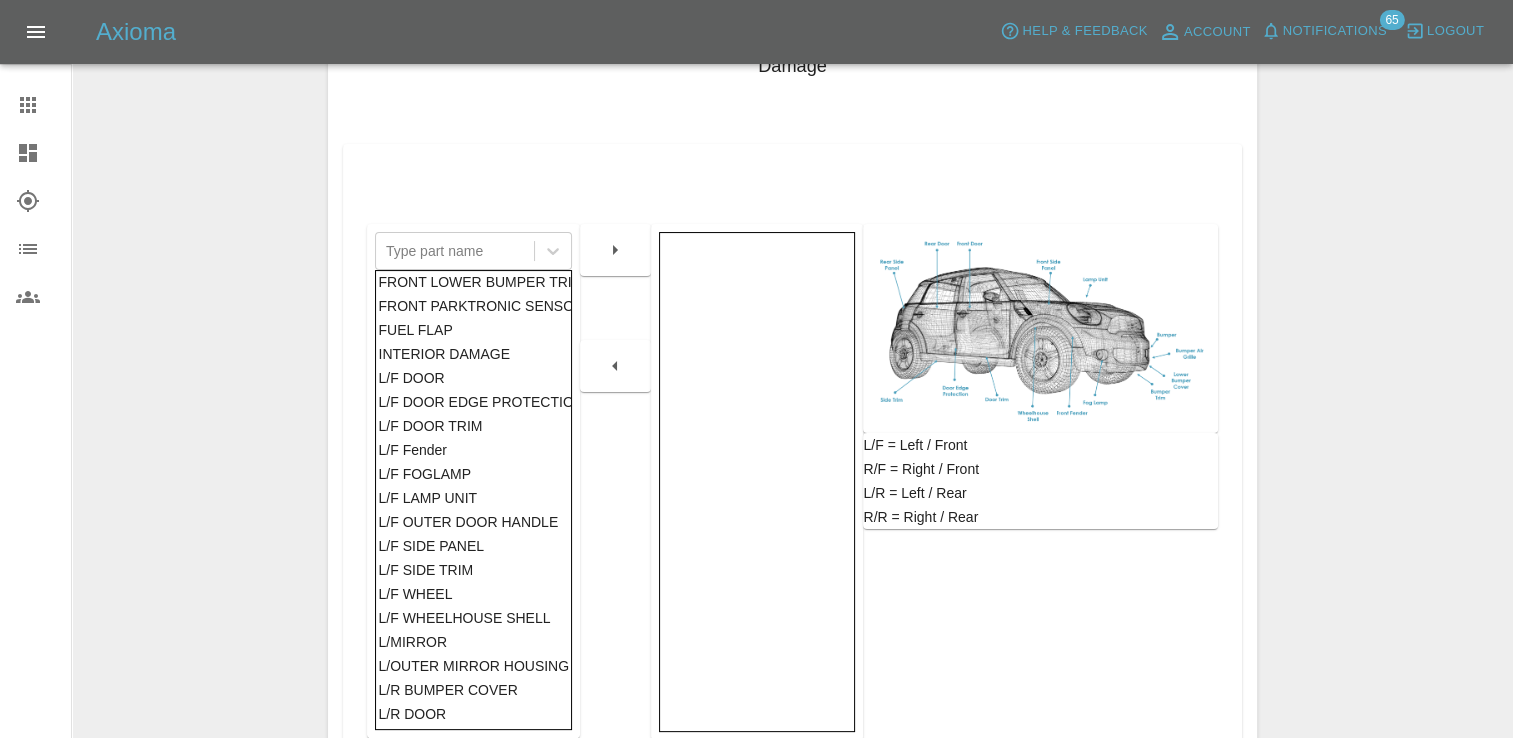 click on "L/MIRROR" at bounding box center [473, 642] 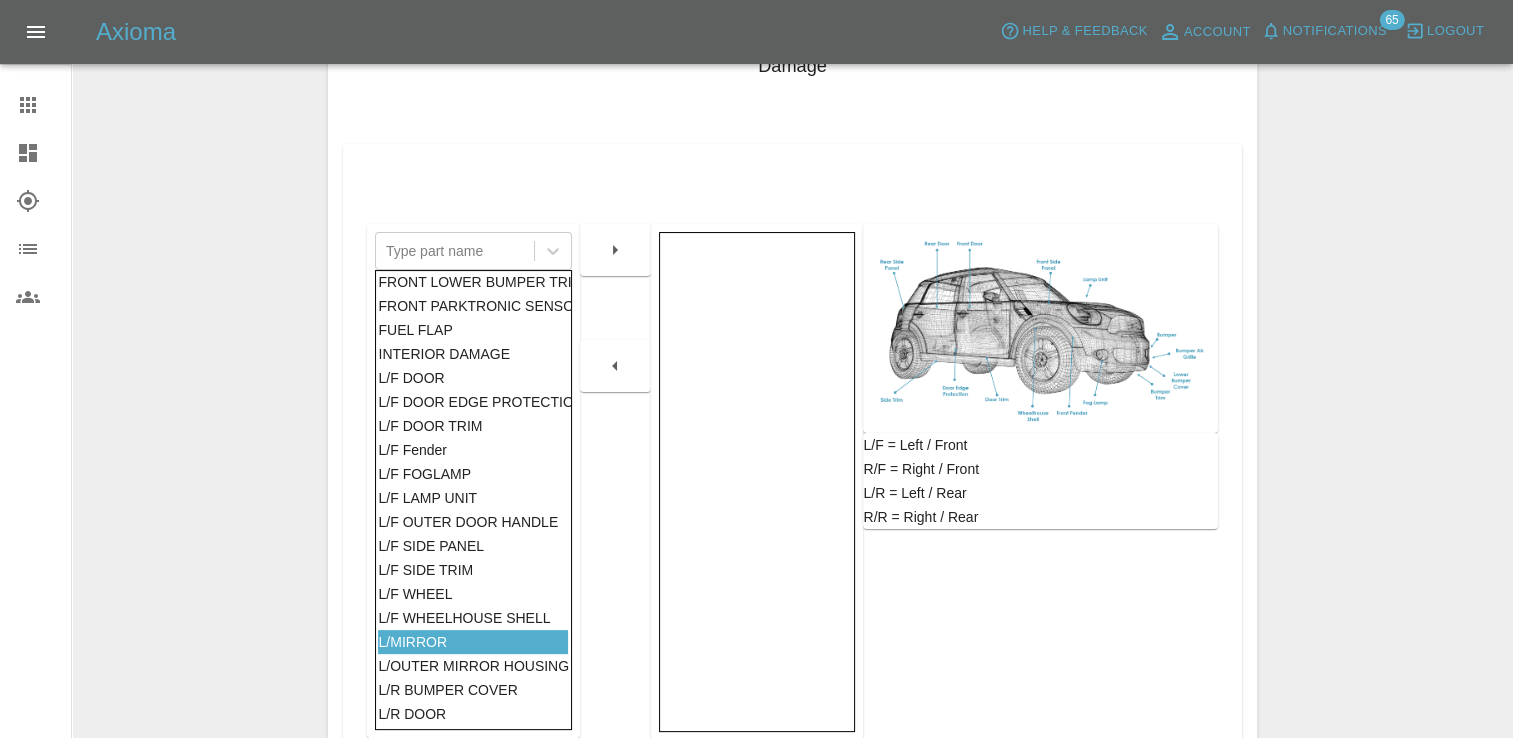 drag, startPoint x: 476, startPoint y: 662, endPoint x: 493, endPoint y: 620, distance: 45.310043 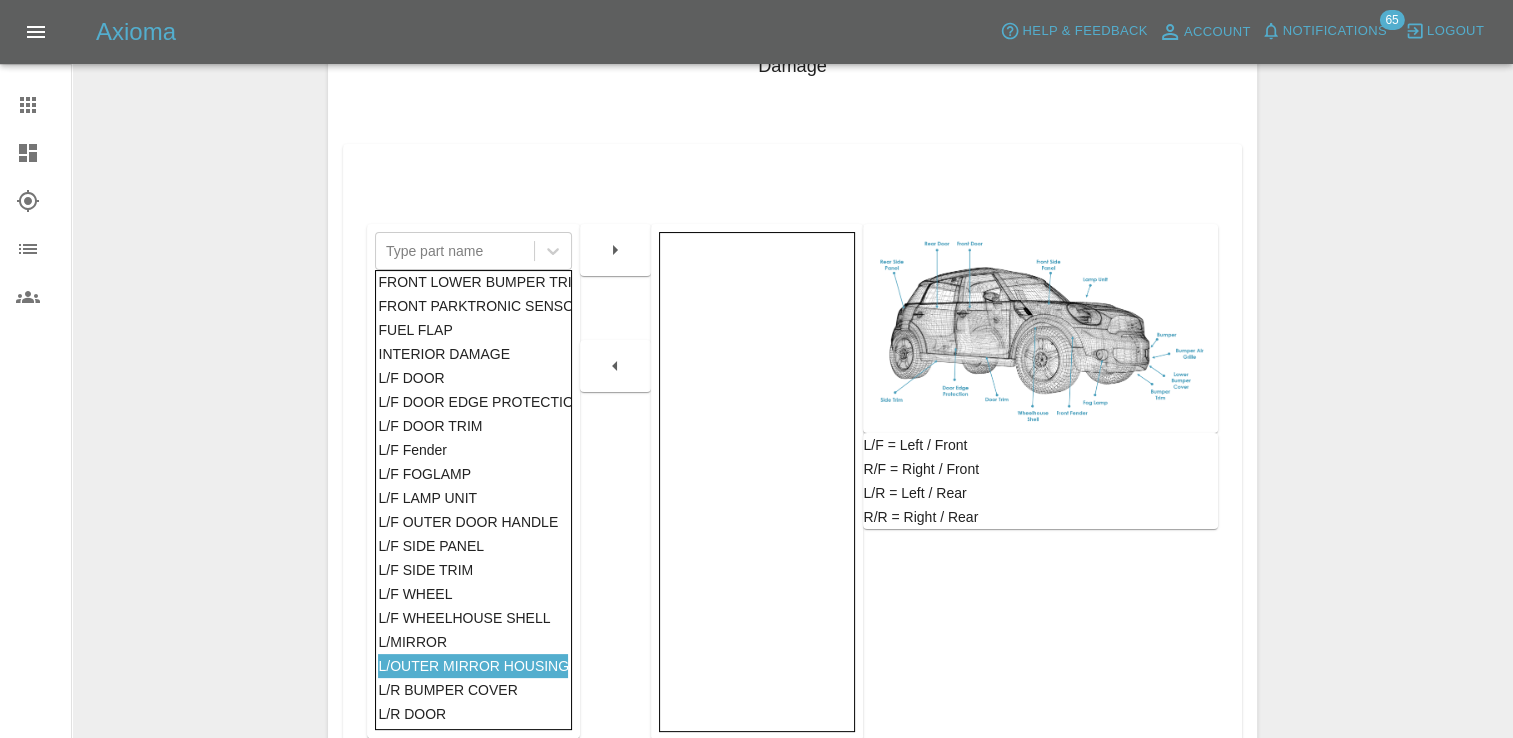 click 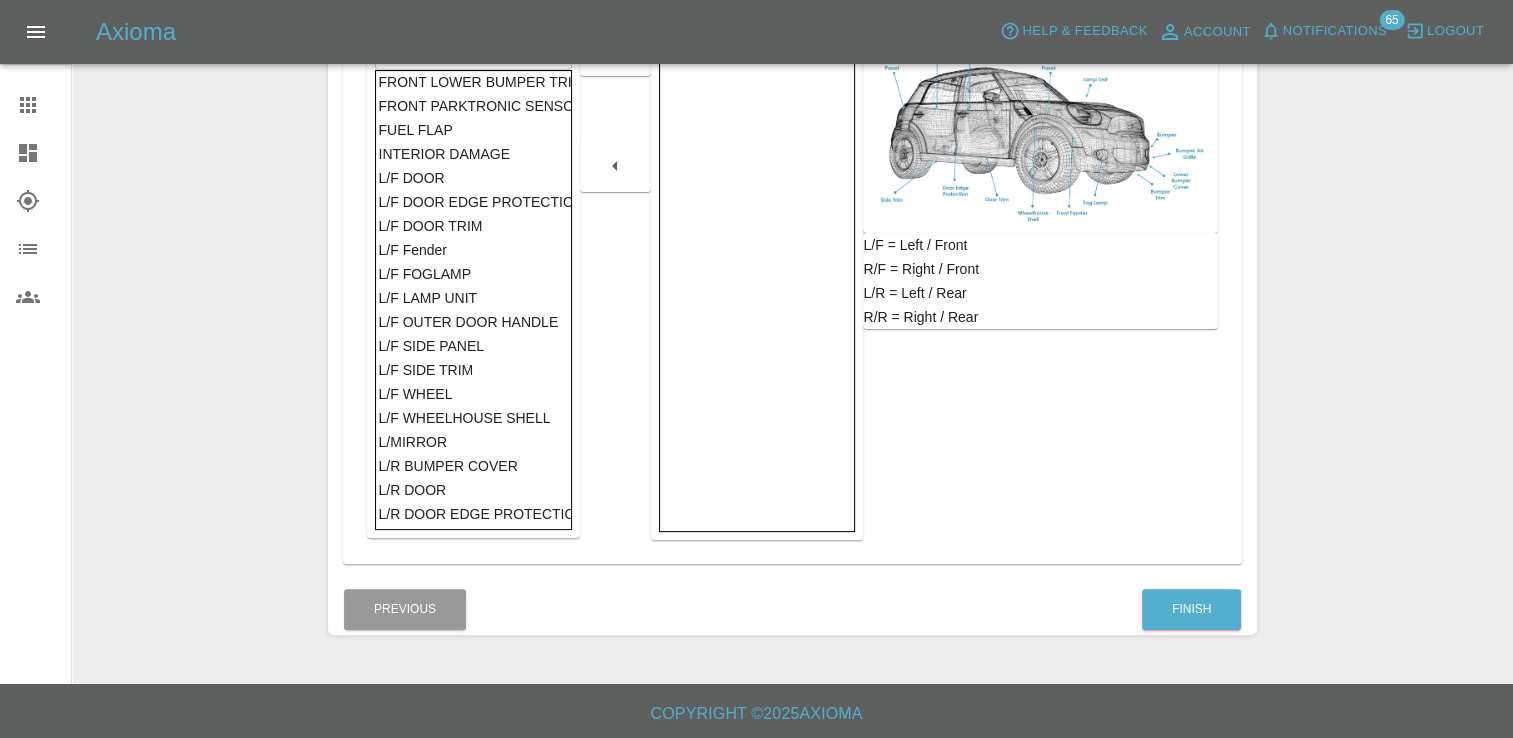scroll, scrollTop: 500, scrollLeft: 0, axis: vertical 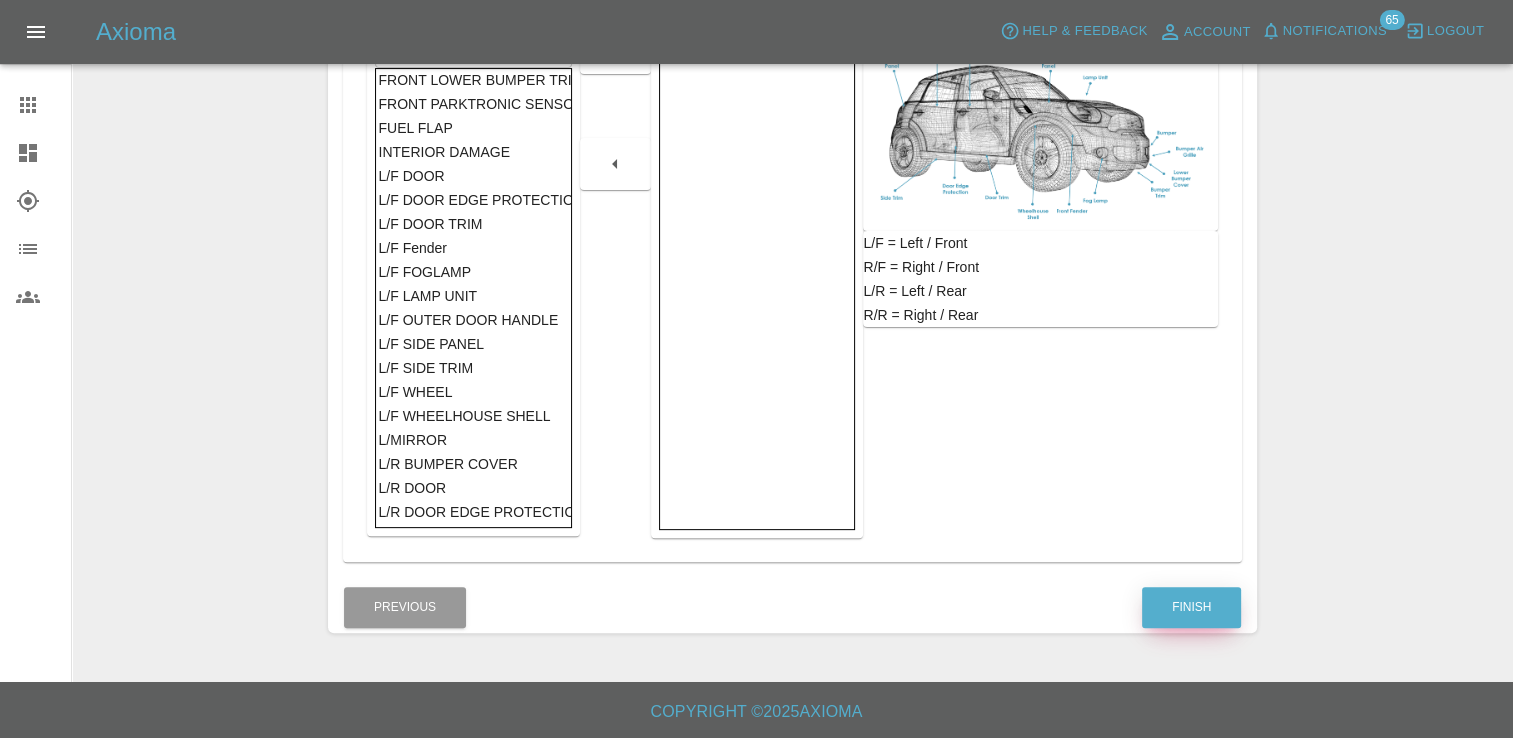 click on "Finish" at bounding box center (1191, 607) 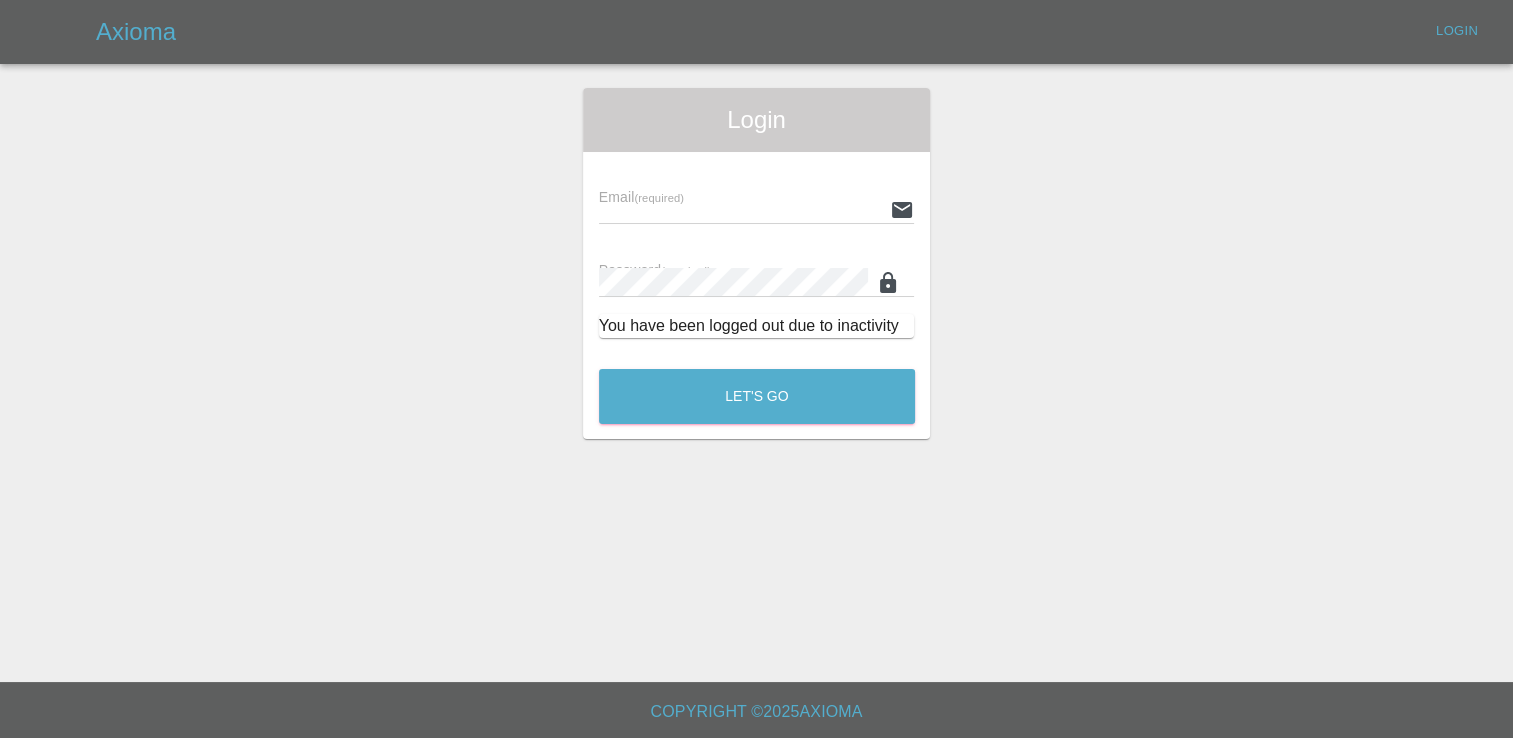 scroll, scrollTop: 0, scrollLeft: 0, axis: both 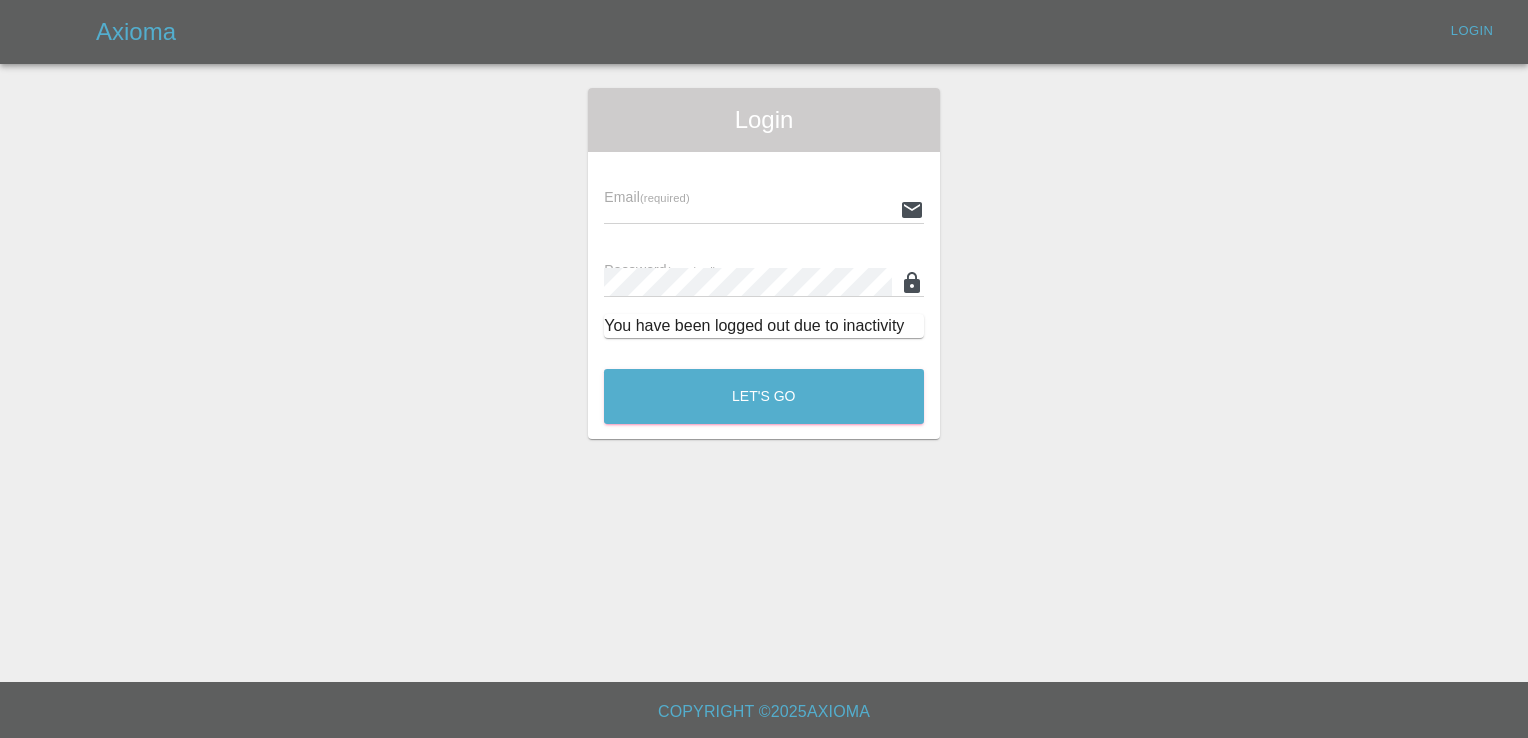 type on "[EMAIL]" 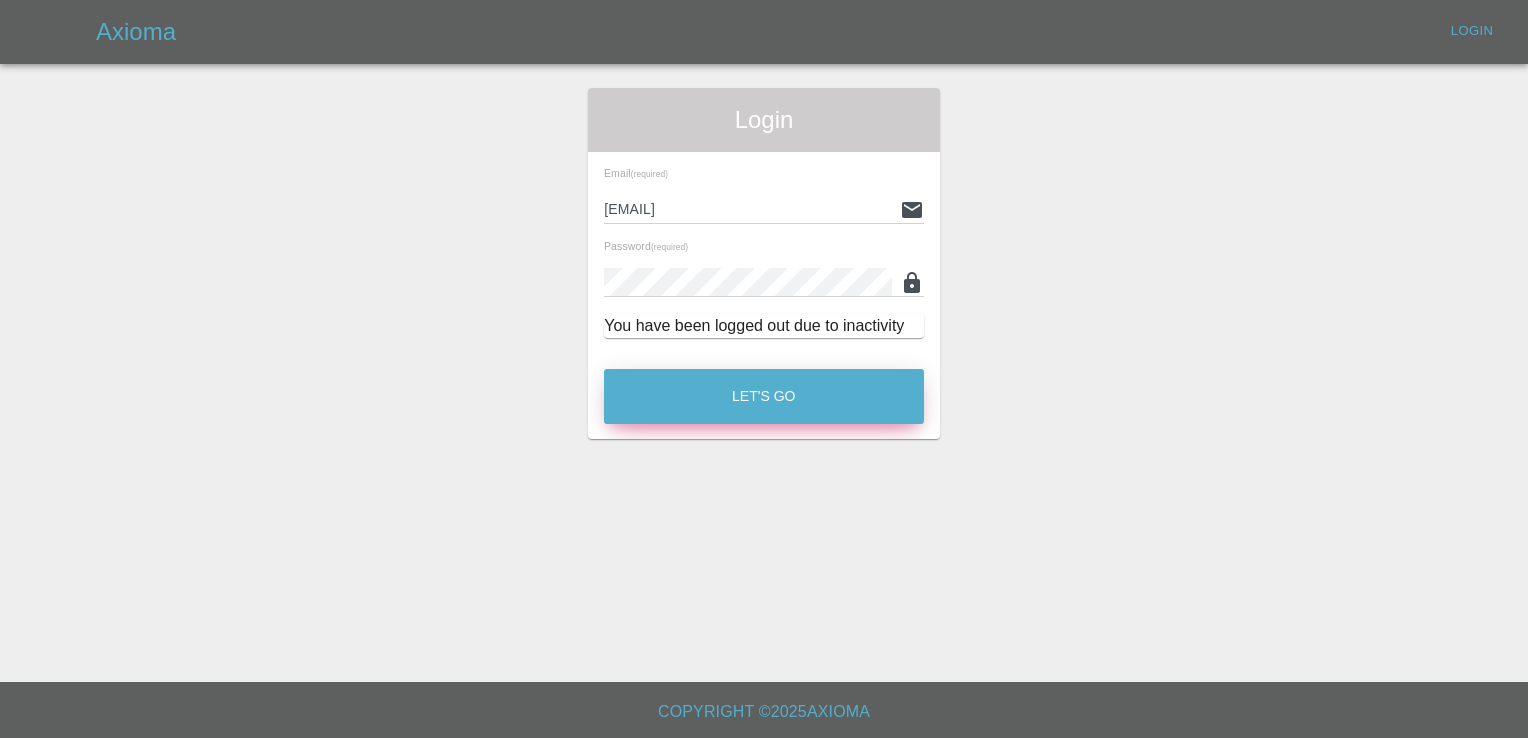 click on "Let's Go" at bounding box center [764, 396] 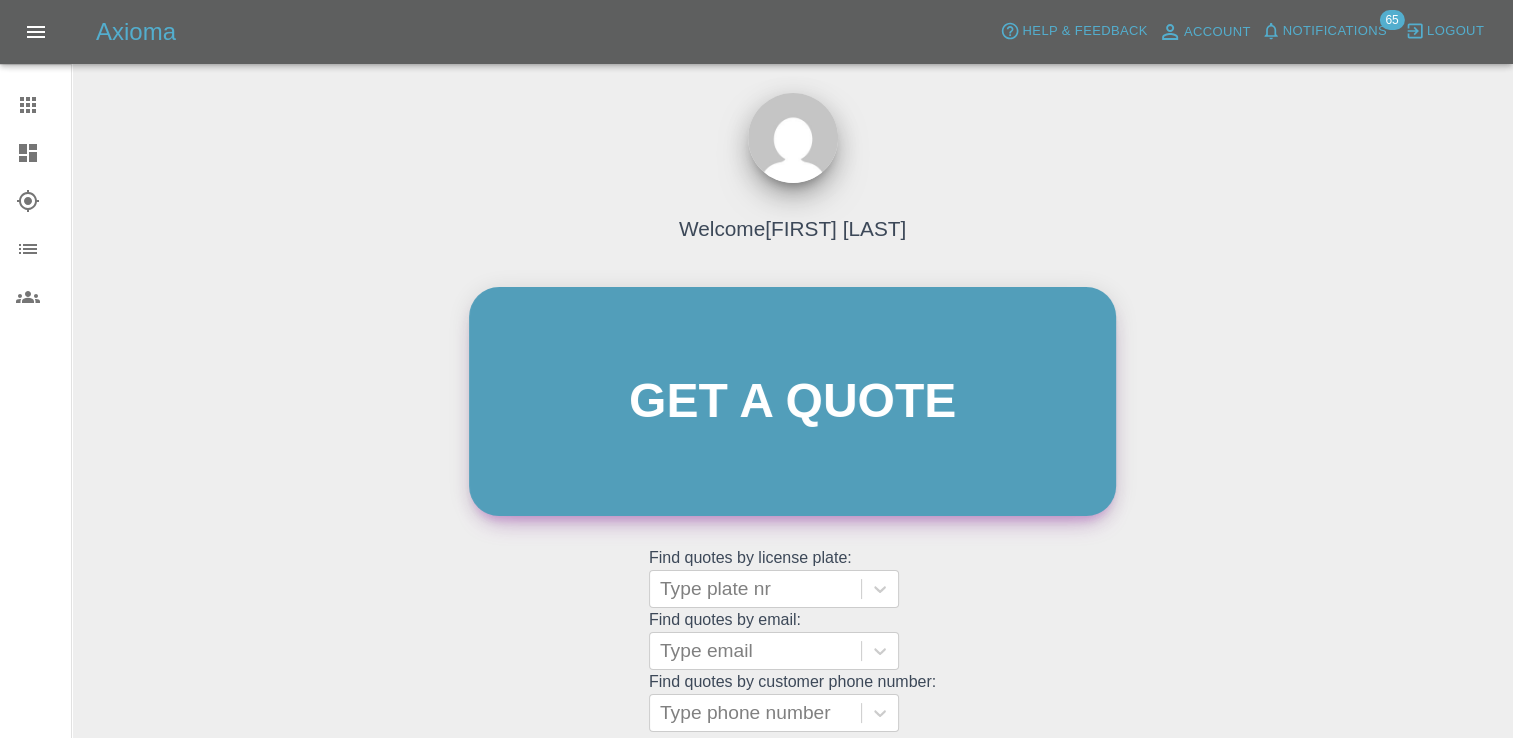 click on "Get a quote" at bounding box center (792, 401) 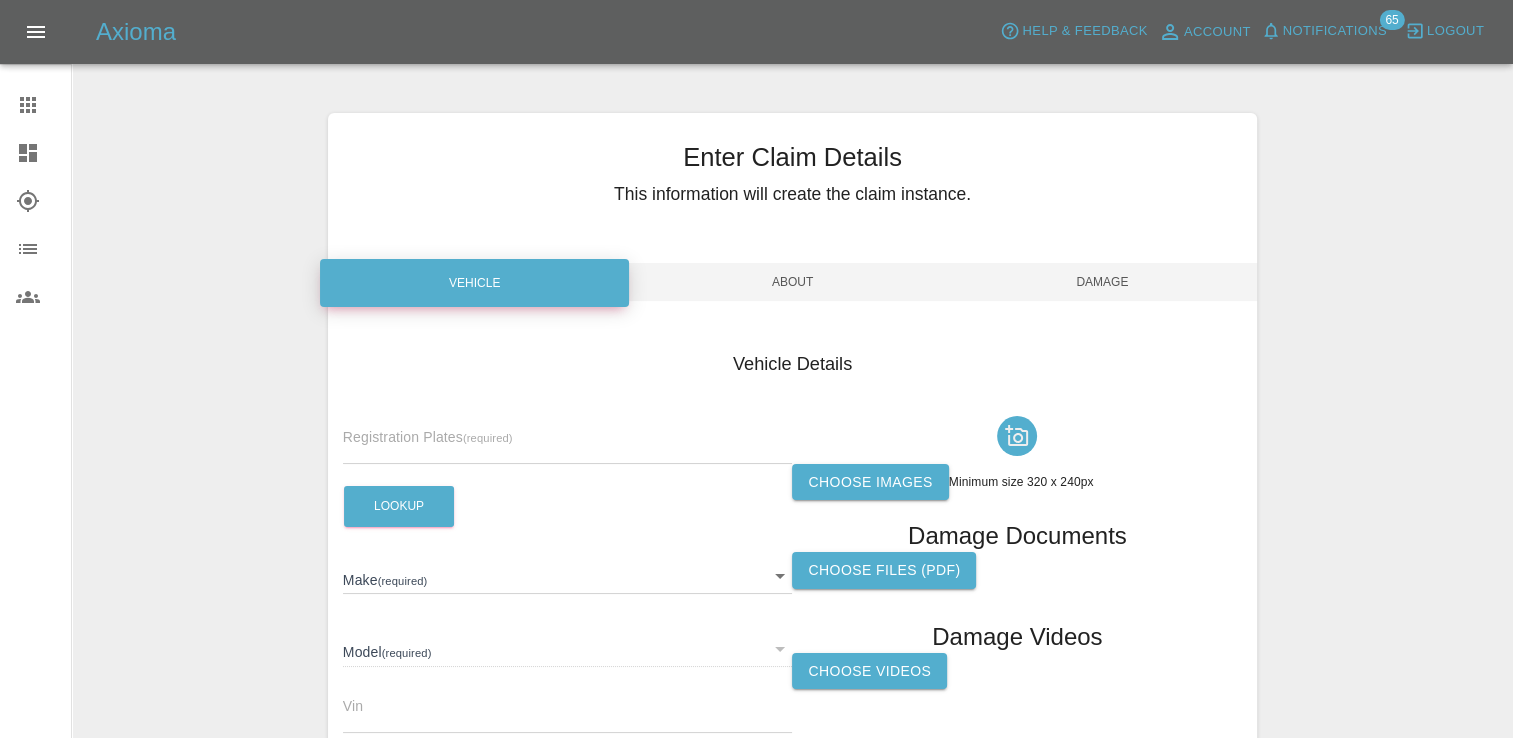 click on "Registration Plates  (required)" at bounding box center (428, 437) 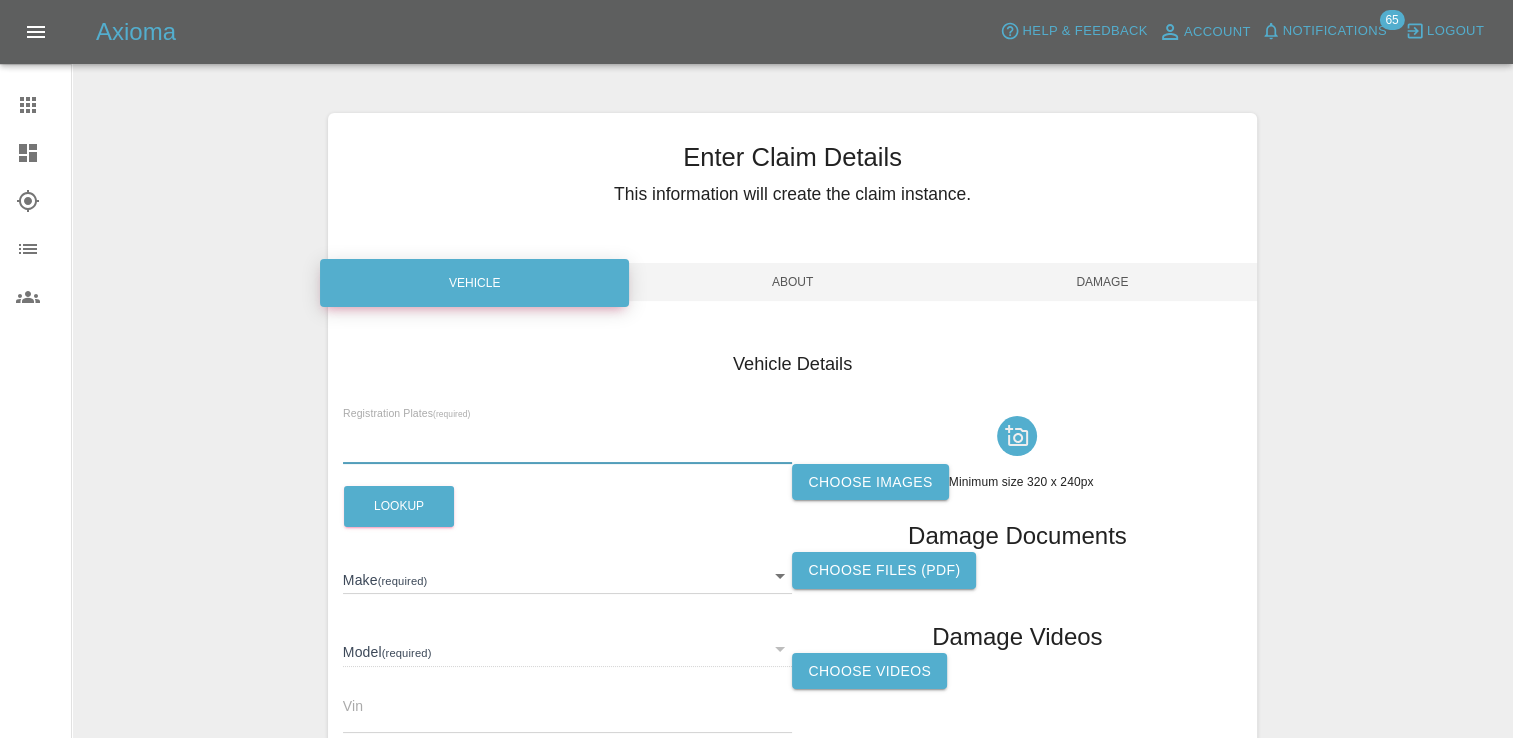 paste on "[PHONE]" 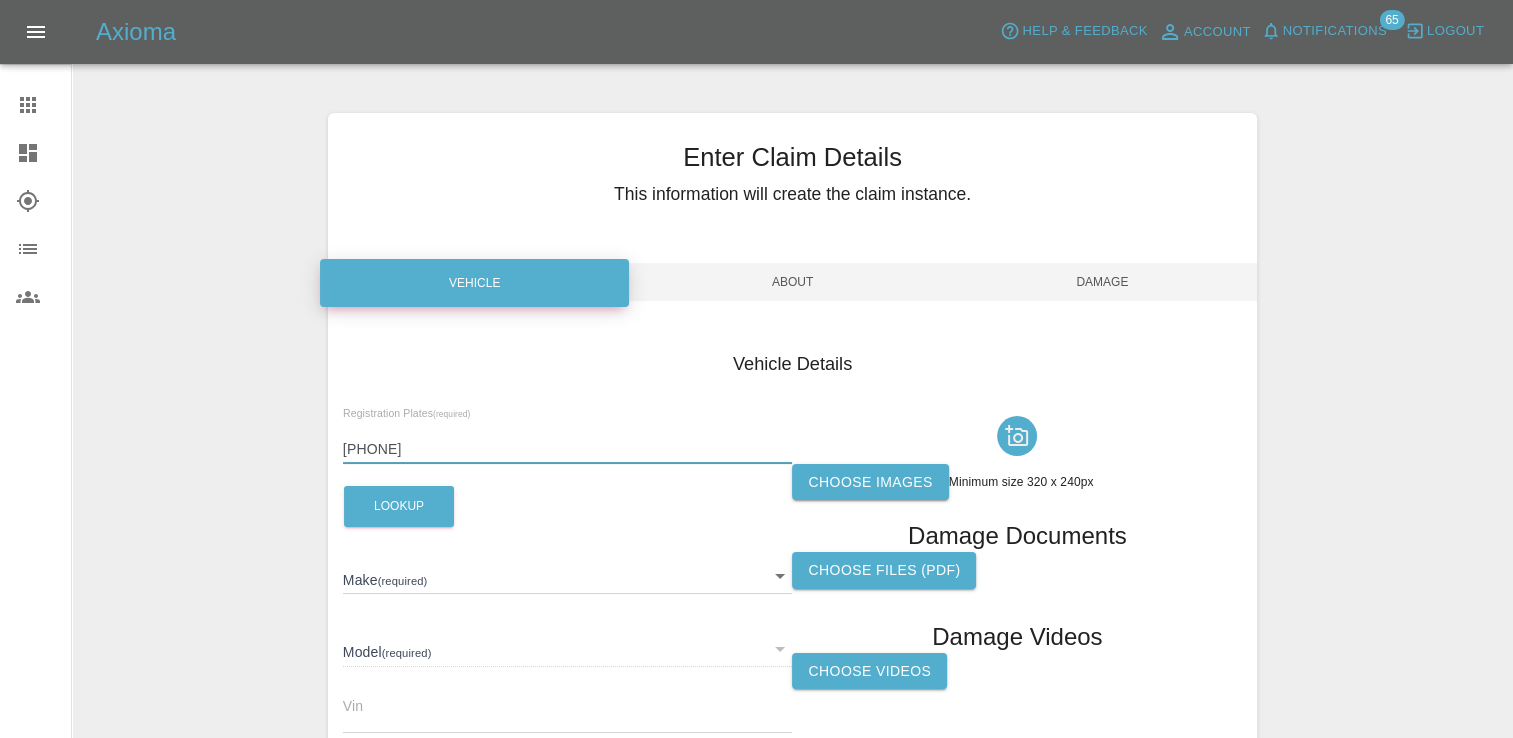 drag, startPoint x: 472, startPoint y: 446, endPoint x: 214, endPoint y: 446, distance: 258 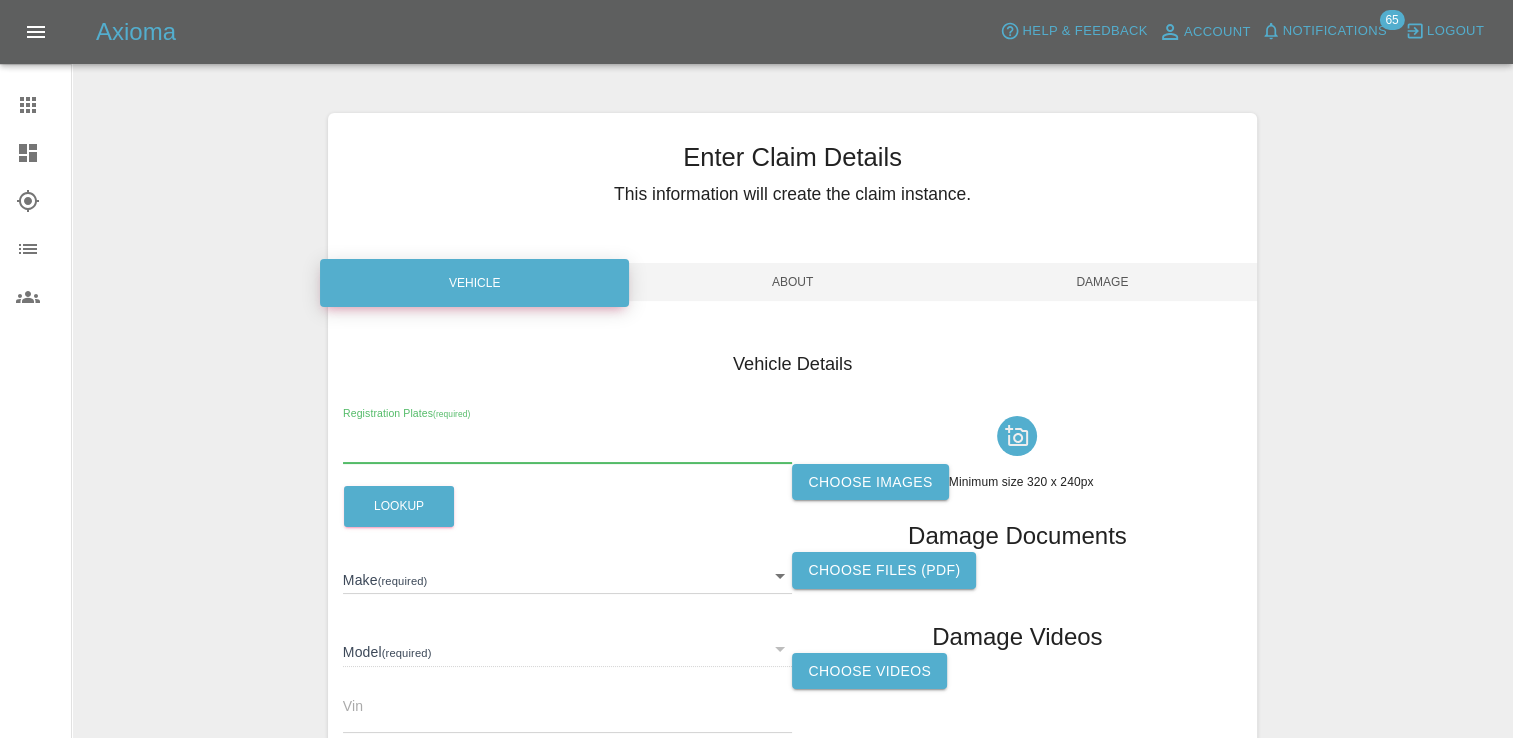 paste on "DS25GME" 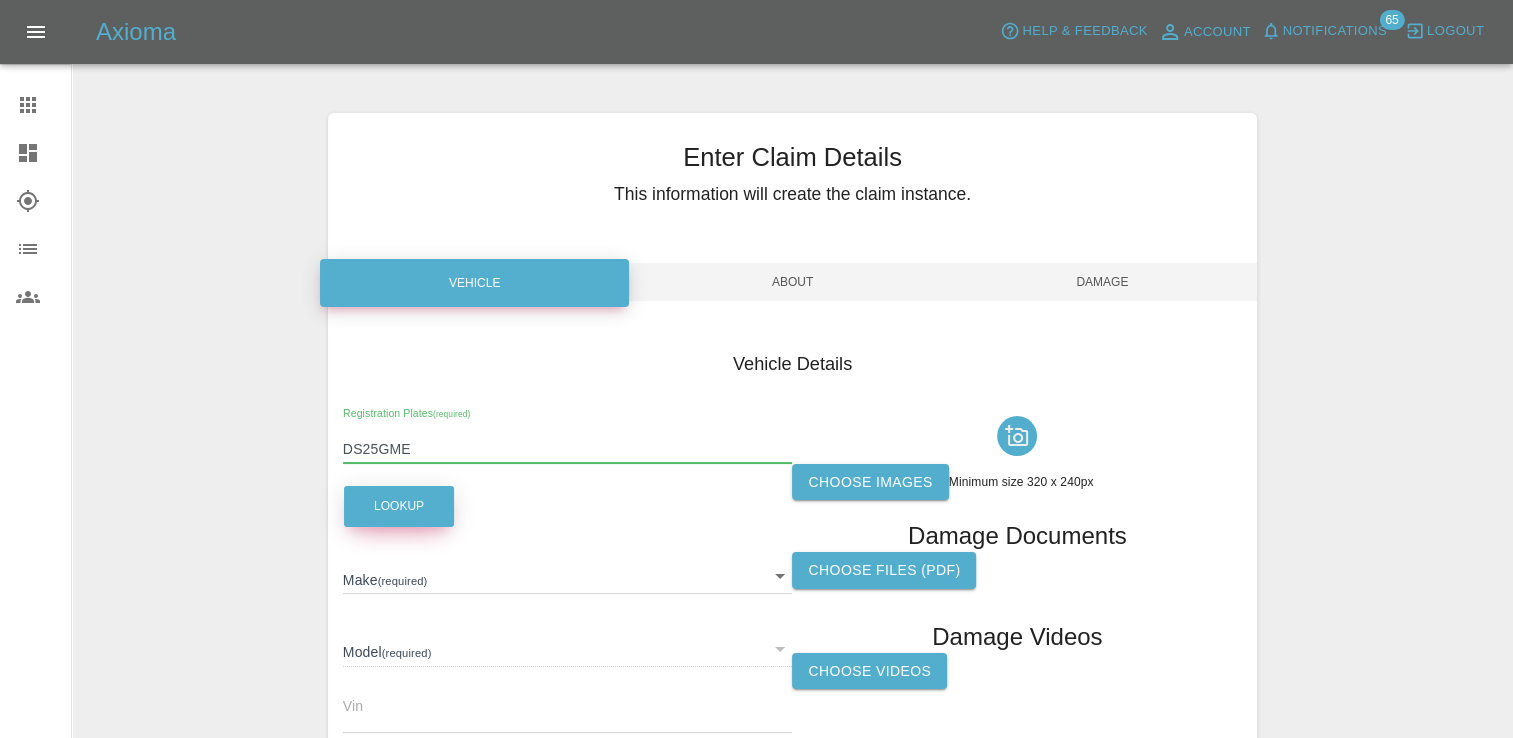 type on "DS25GME" 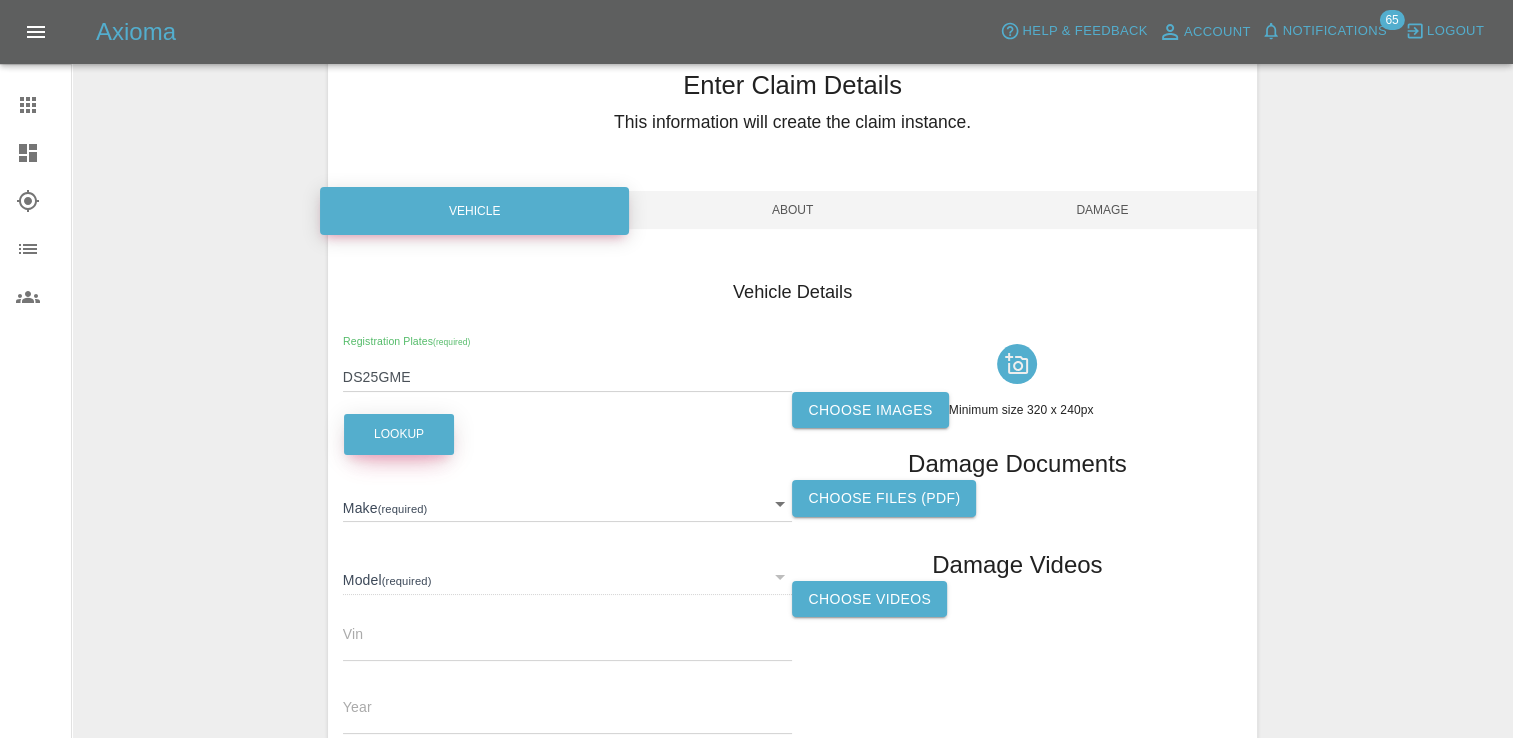 scroll, scrollTop: 200, scrollLeft: 0, axis: vertical 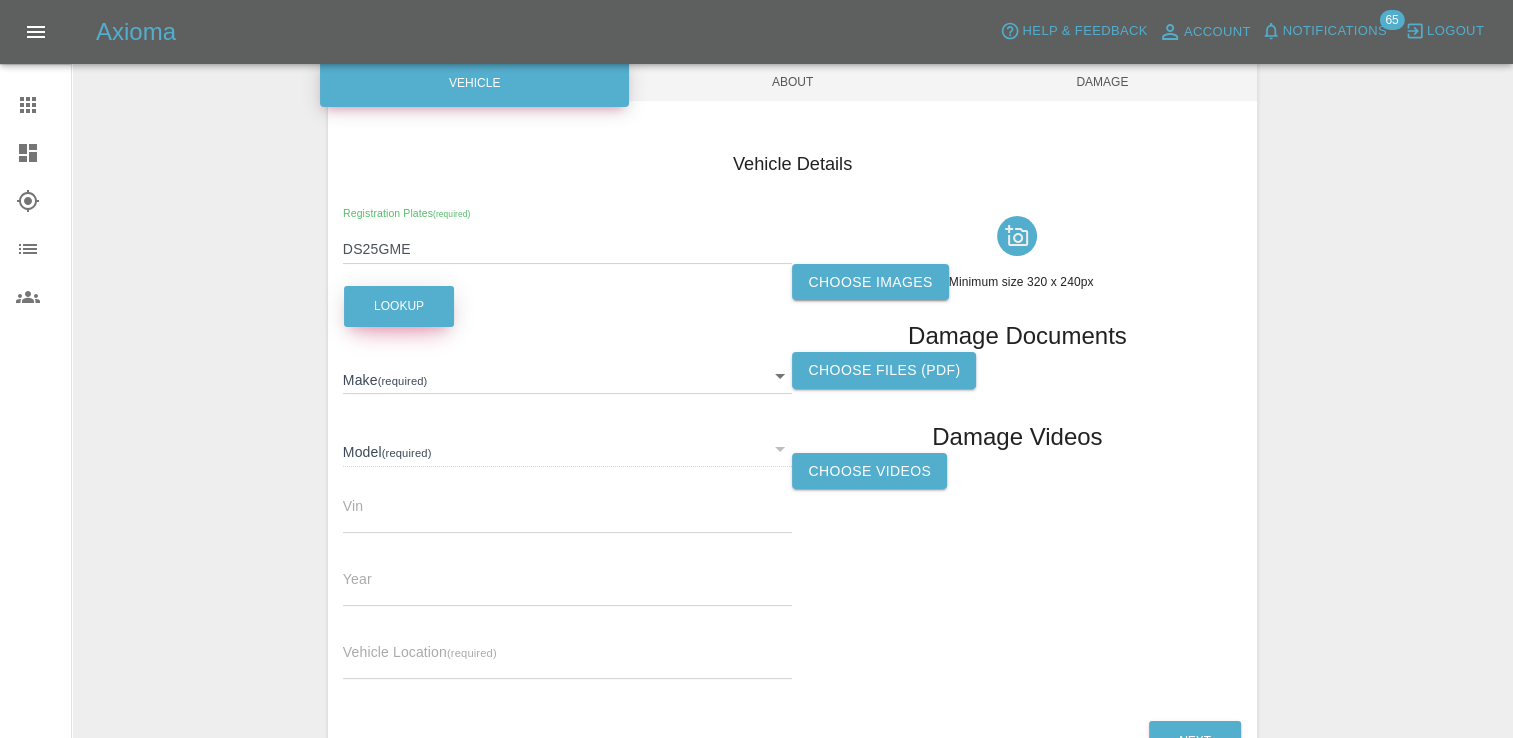 type on "FORD" 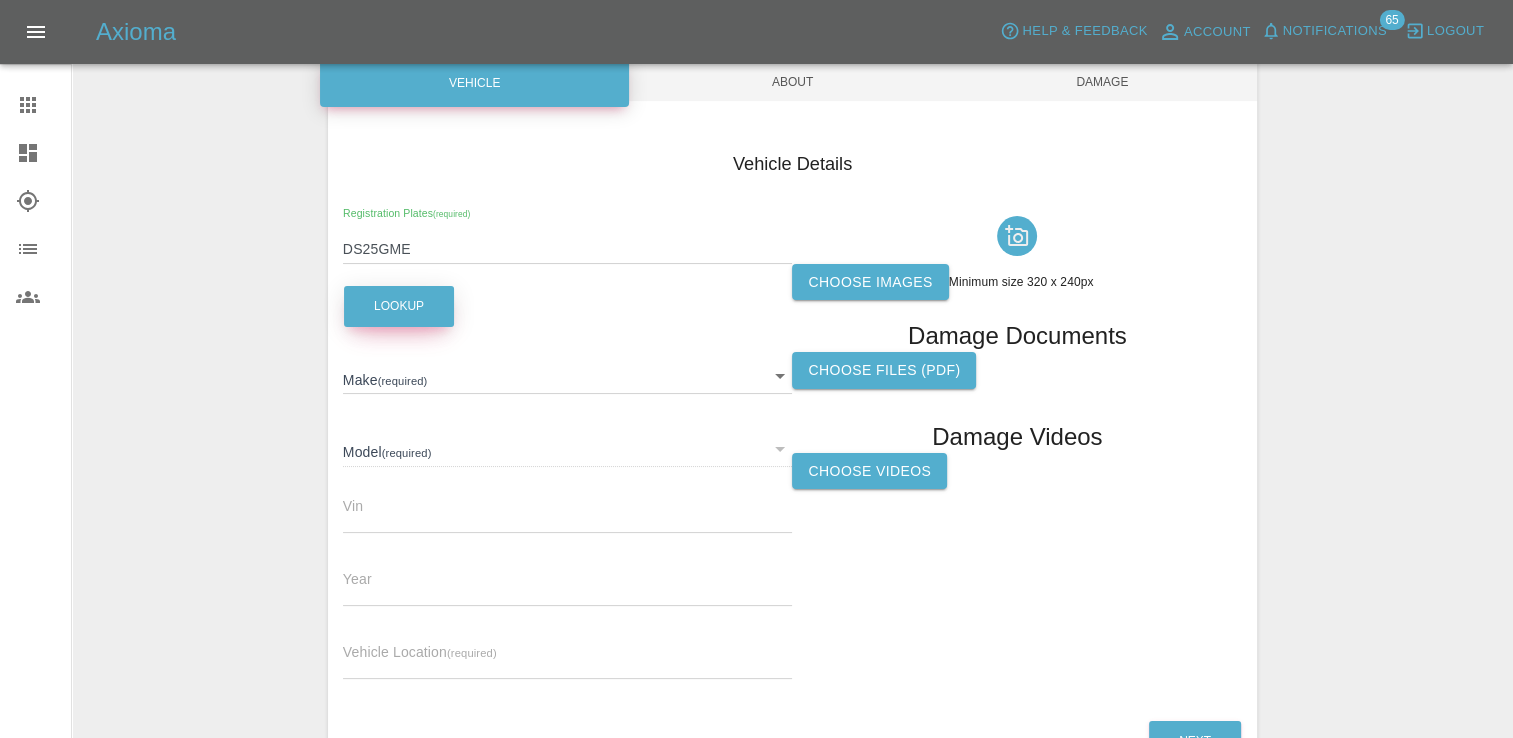 type on "EXPLORER SELECT EXTENDED RANGE" 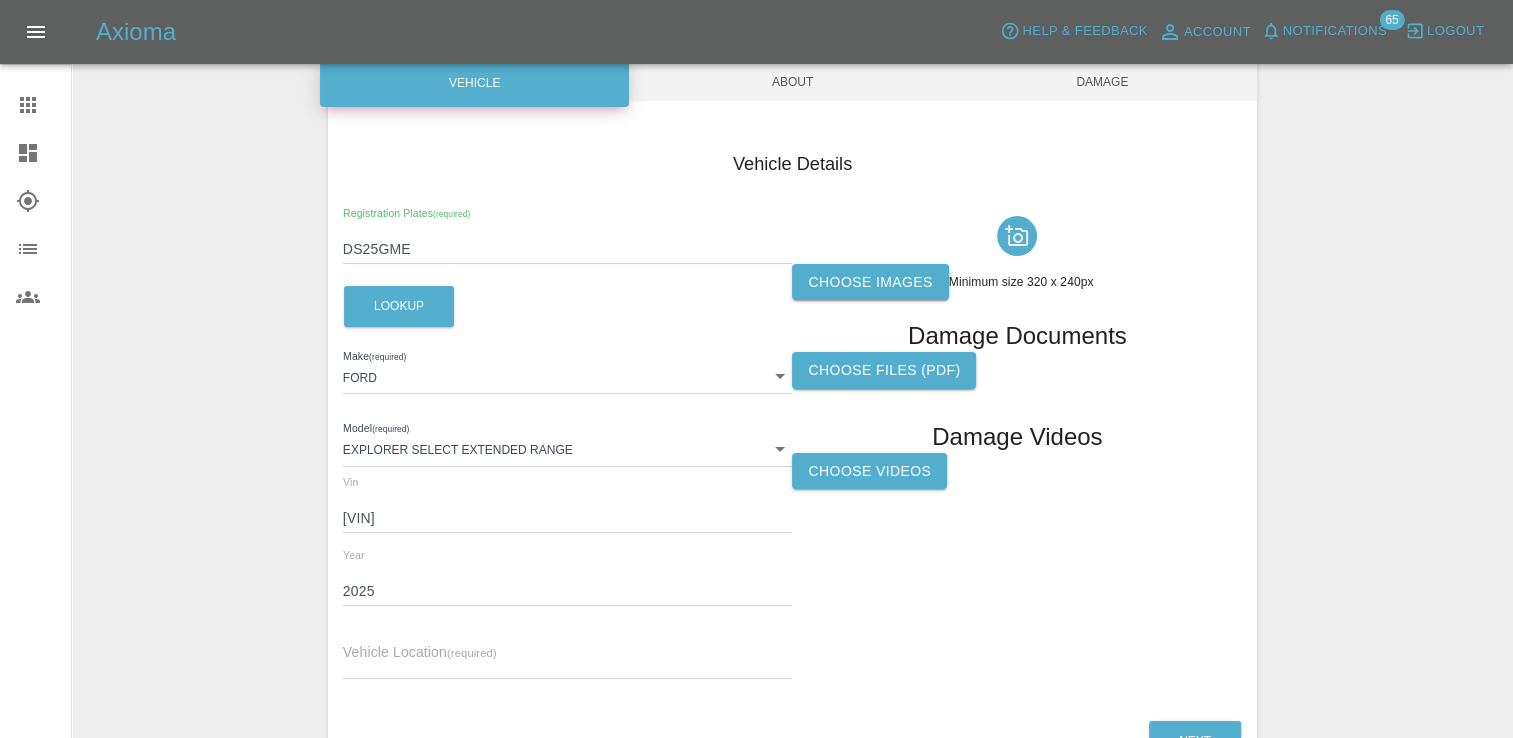 click on "Choose images" at bounding box center (870, 282) 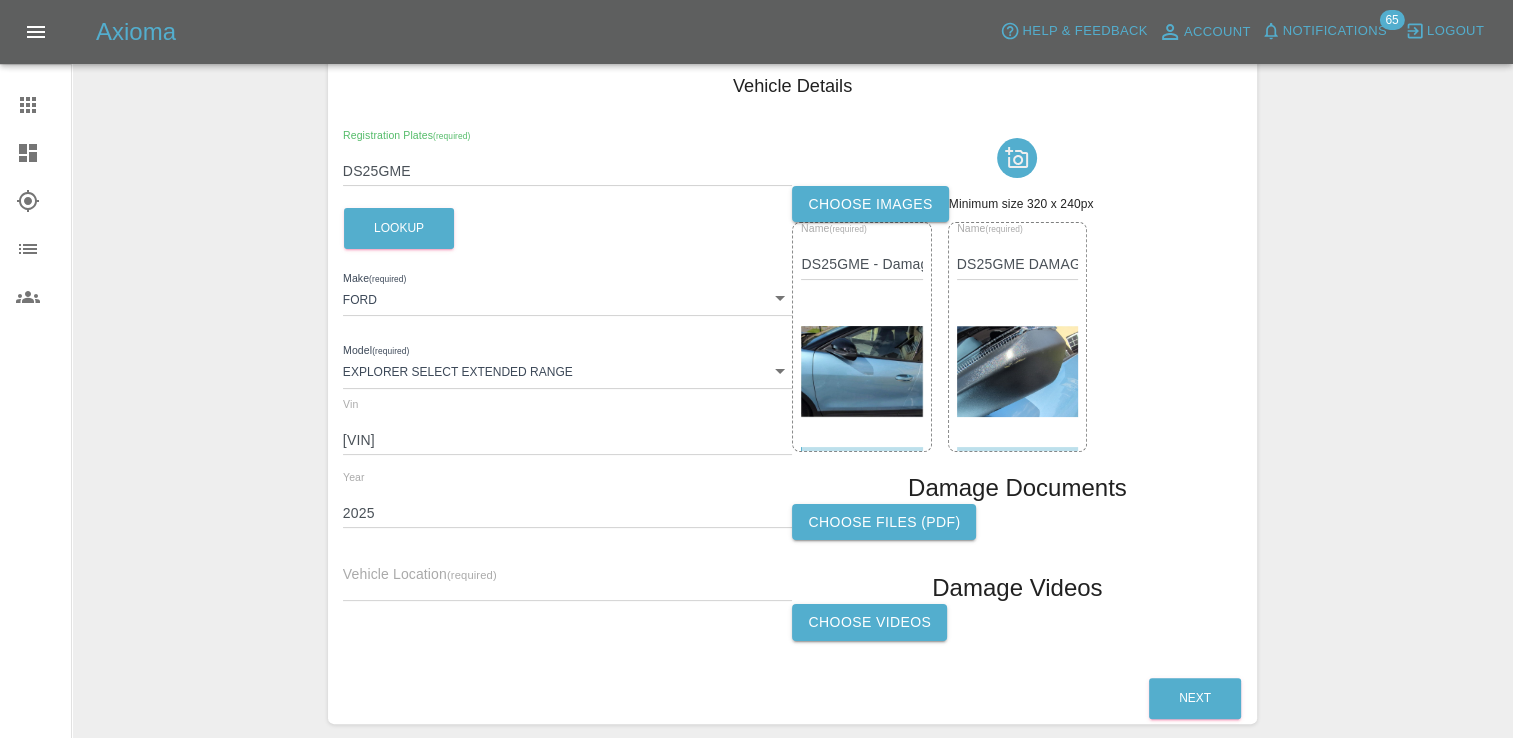 scroll, scrollTop: 368, scrollLeft: 0, axis: vertical 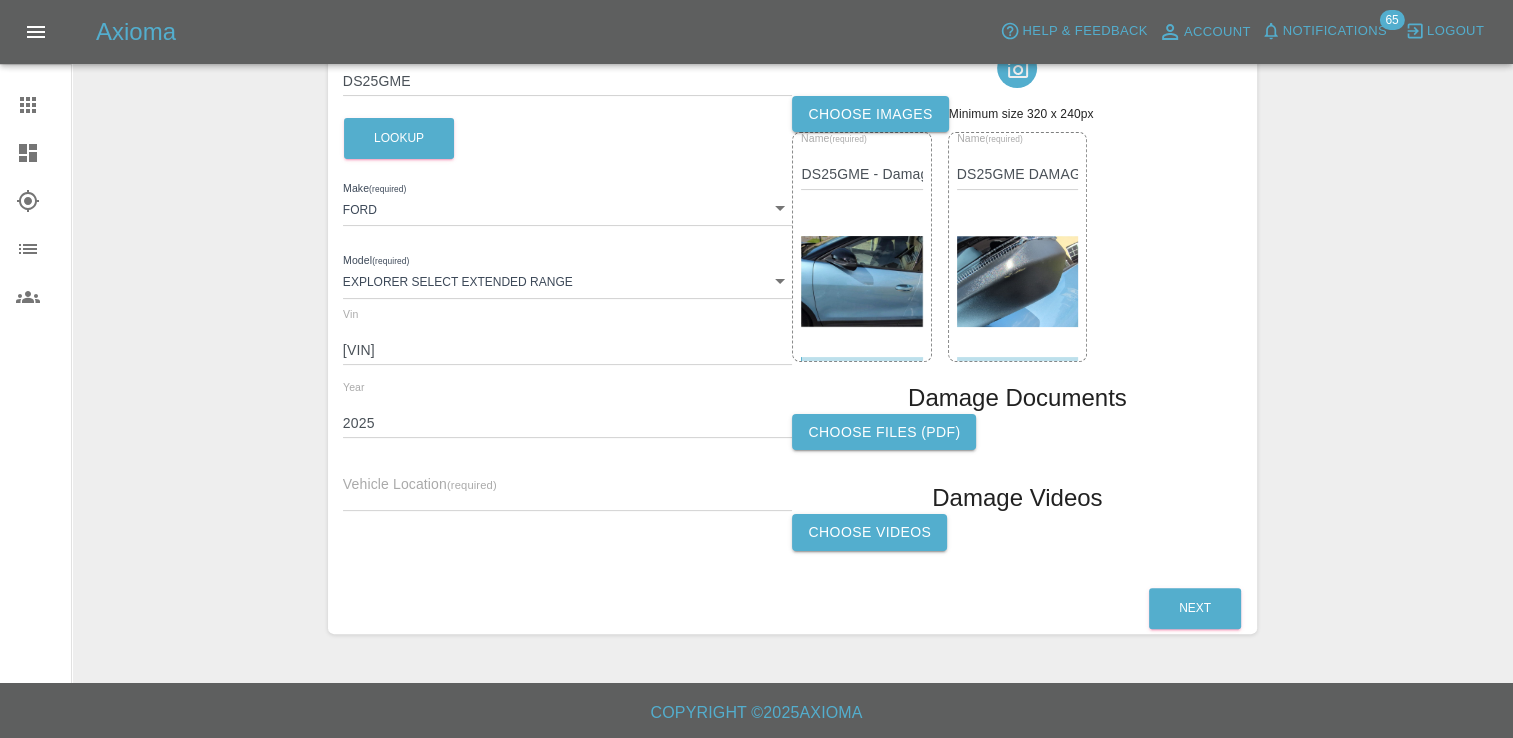 drag, startPoint x: 407, startPoint y: 483, endPoint x: 417, endPoint y: 486, distance: 10.440307 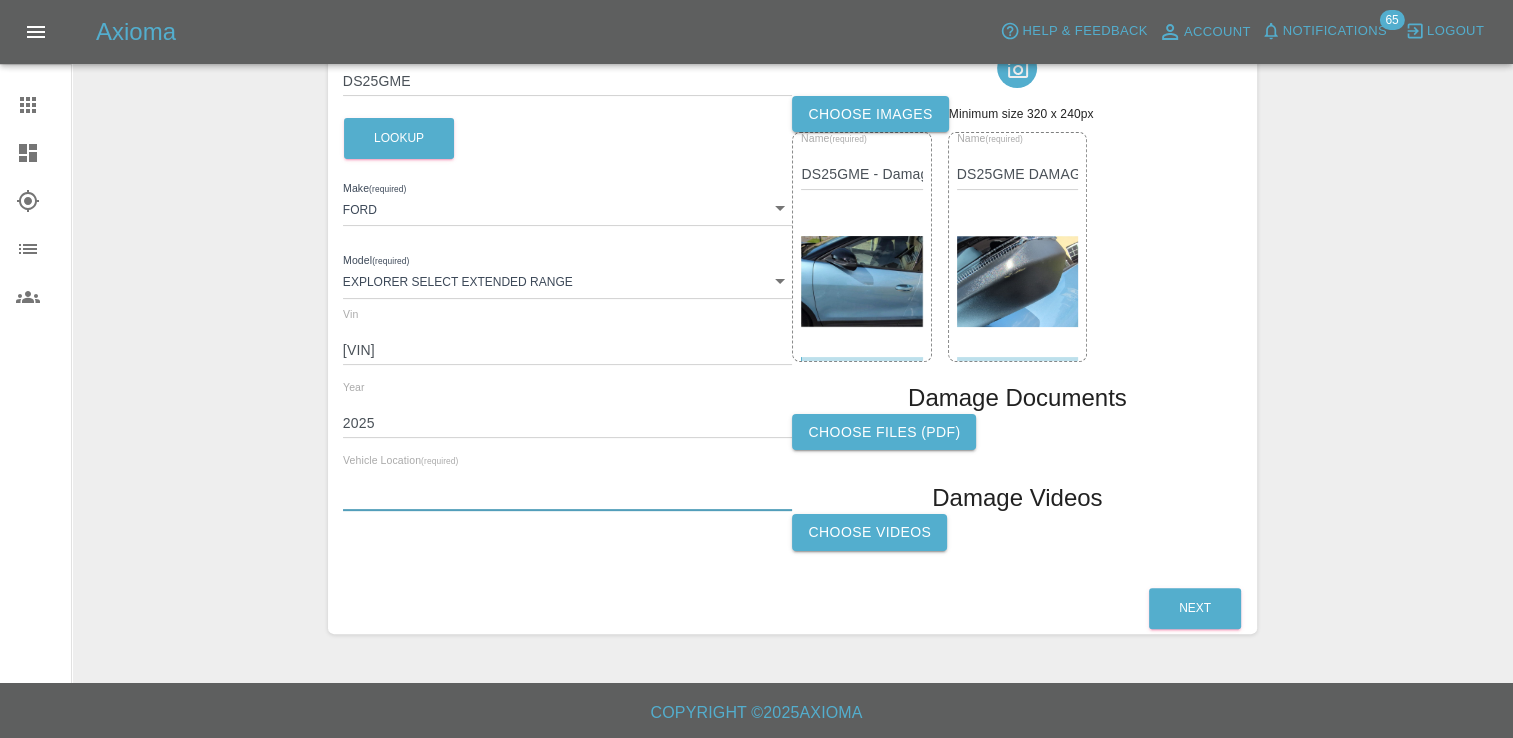paste on "[NUMBER], [STREET], [CITY], [POSTCODE]" 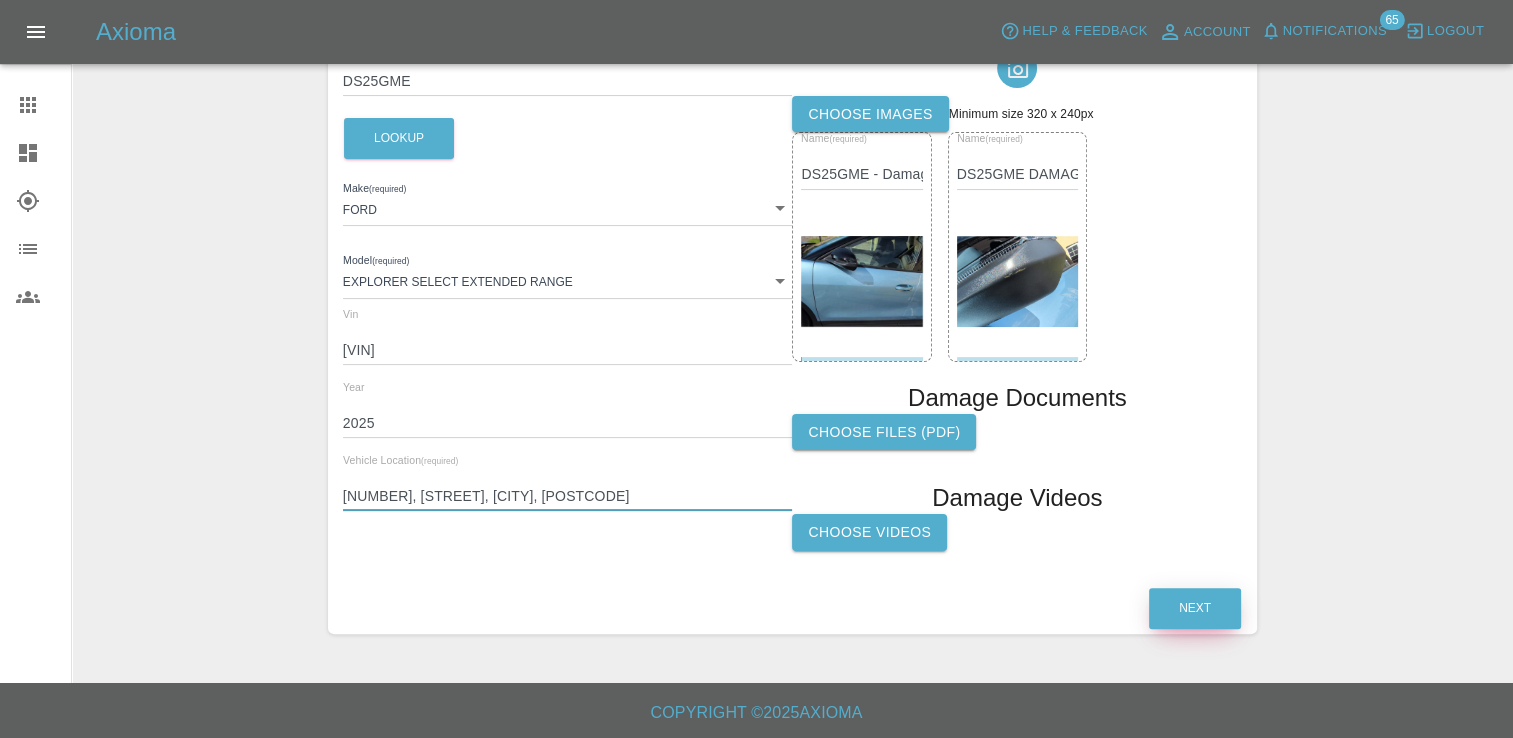 type on "[NUMBER], [STREET], [CITY], [POSTCODE]" 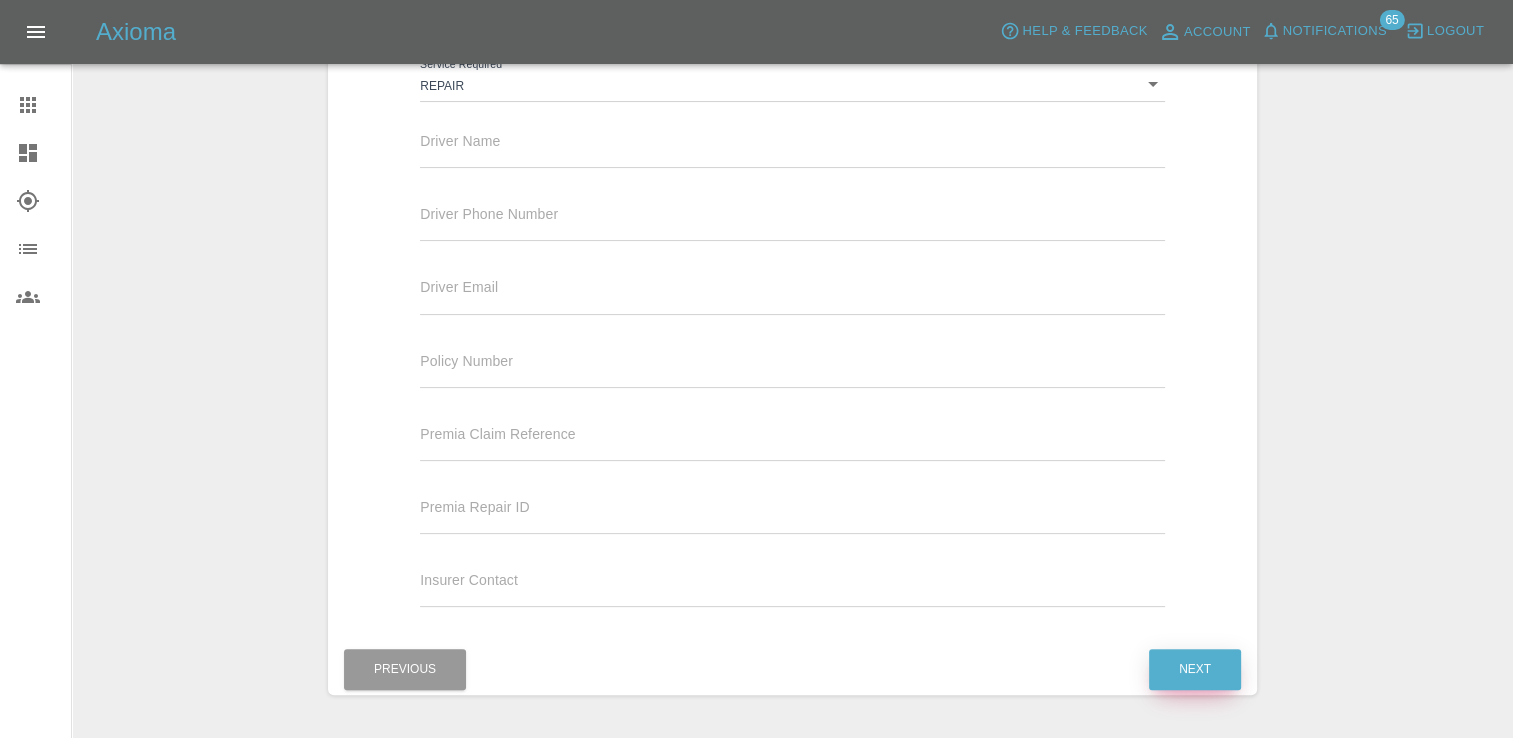 type 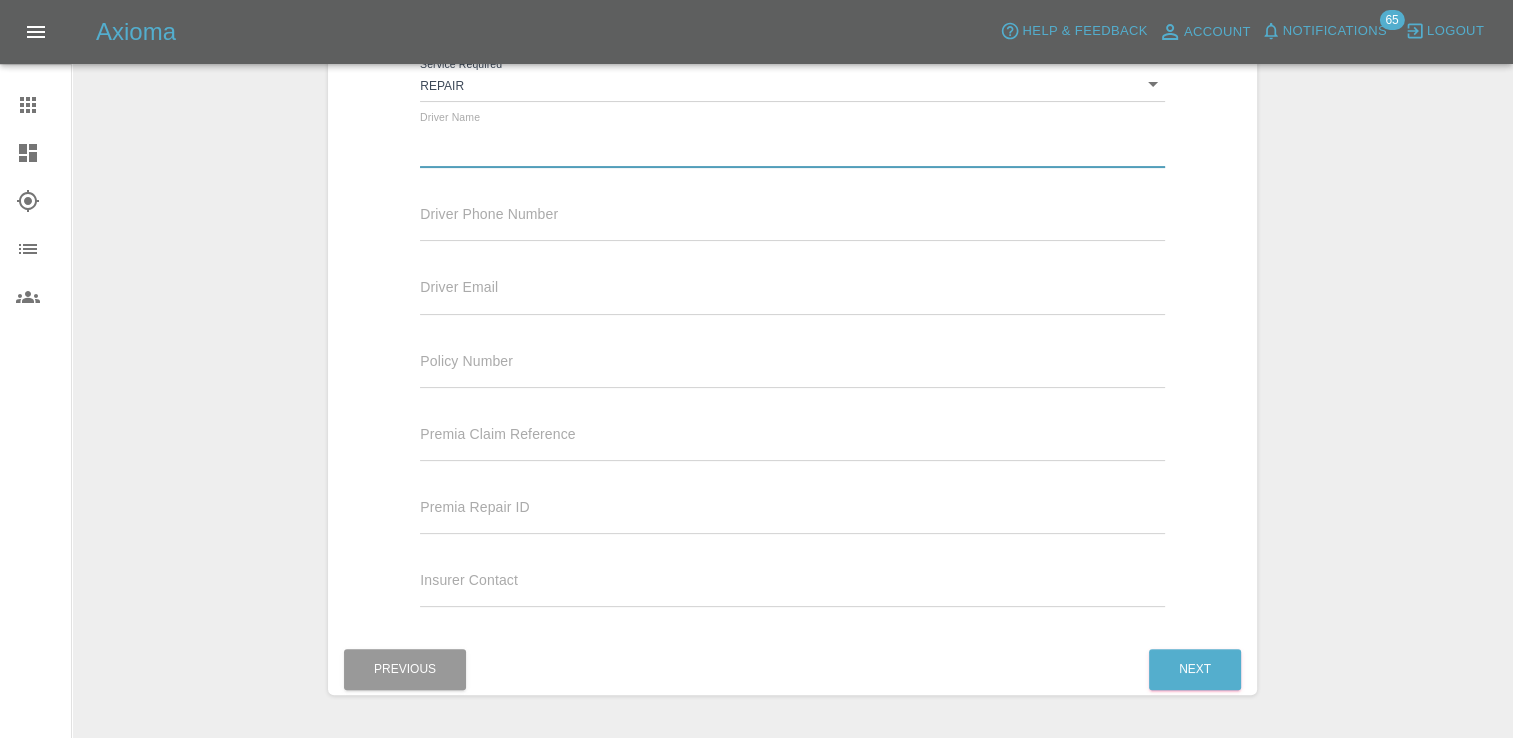 click at bounding box center (792, 153) 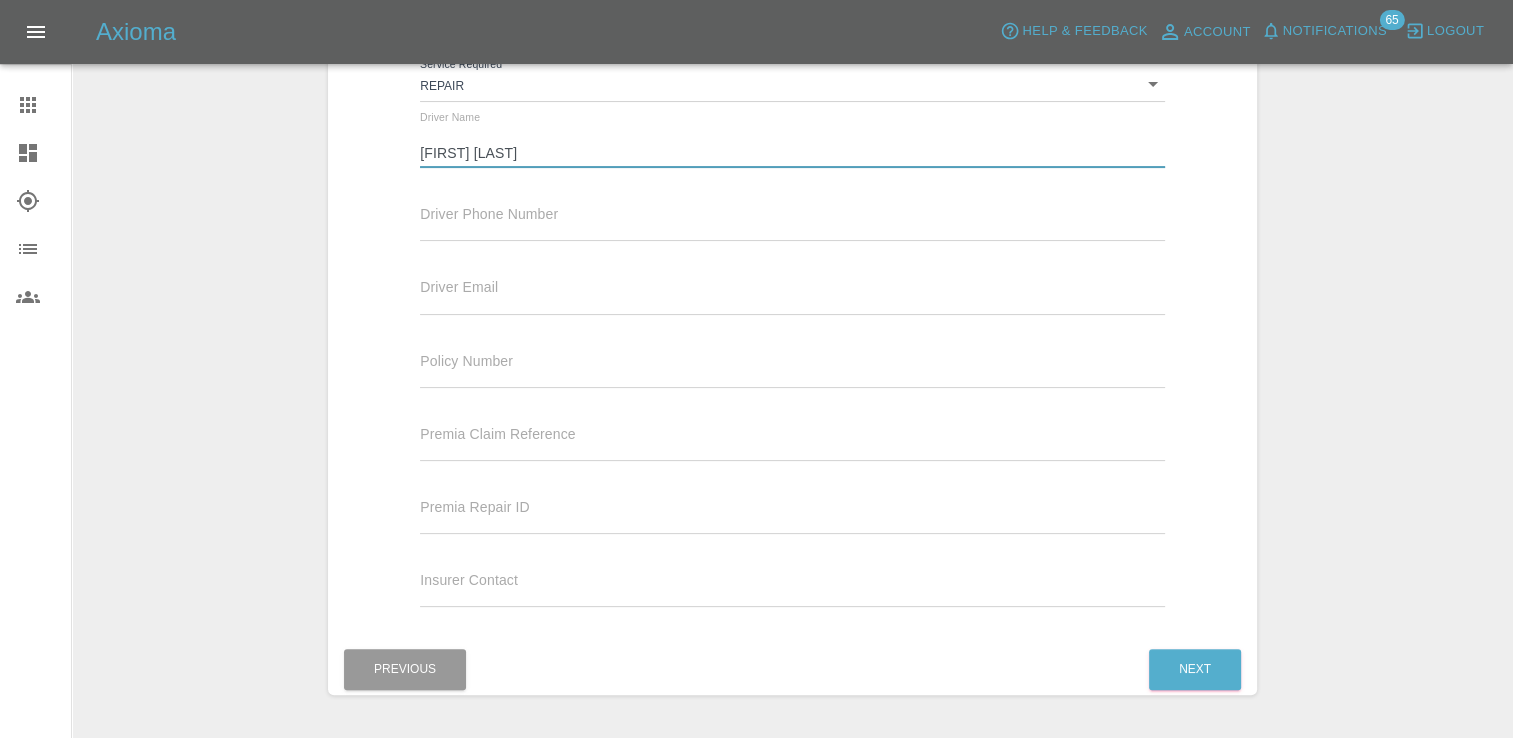 type on "[FIRST] [LAST]" 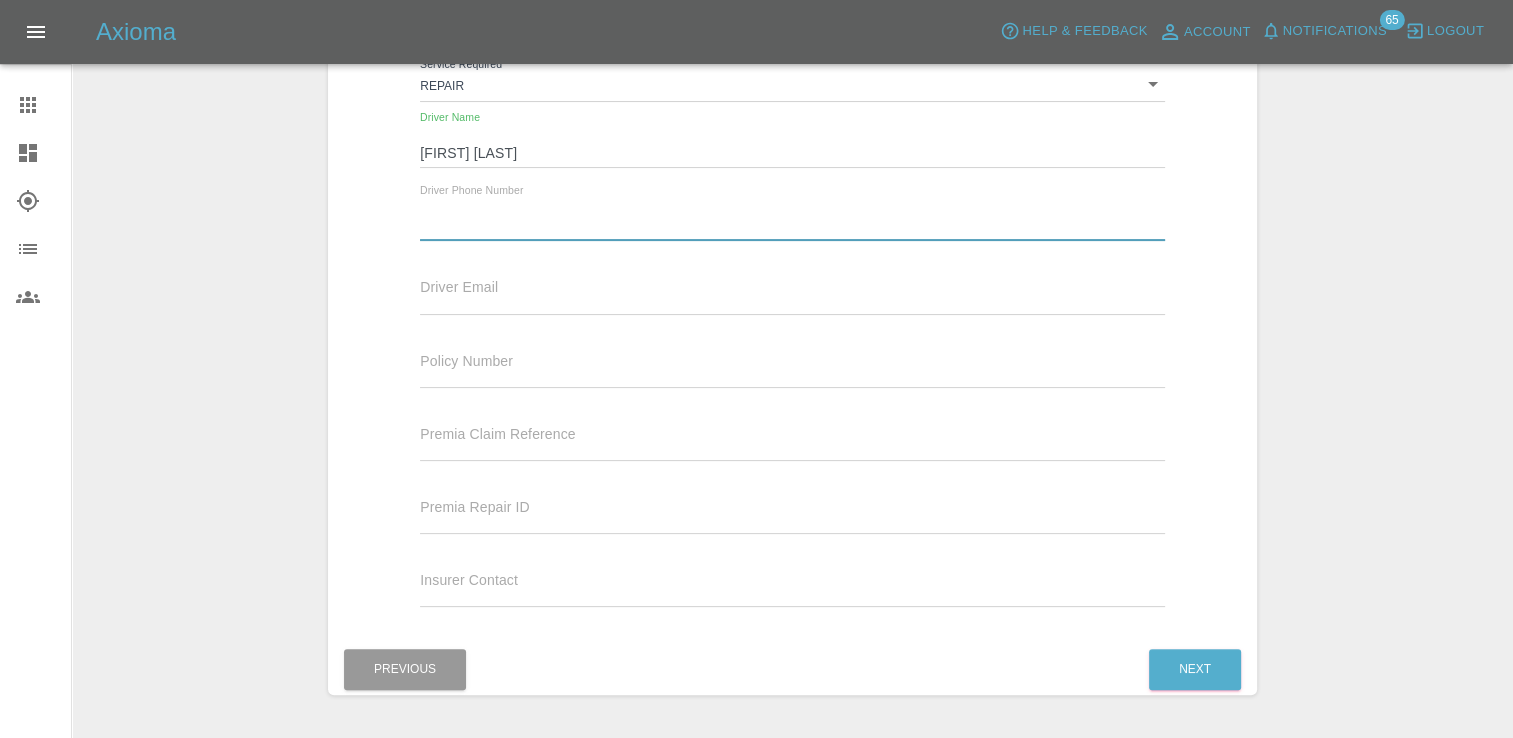 click at bounding box center (792, 226) 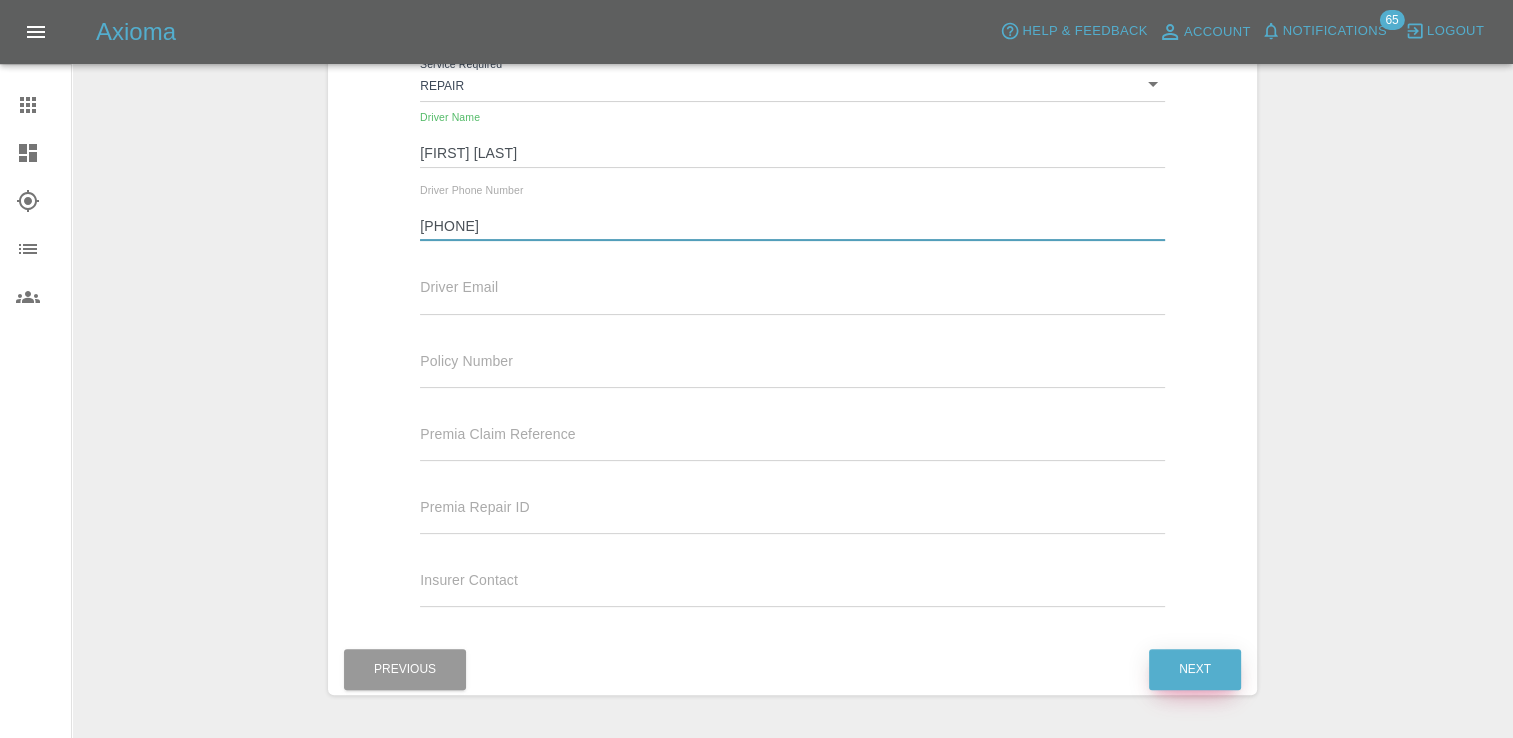 type on "[PHONE]" 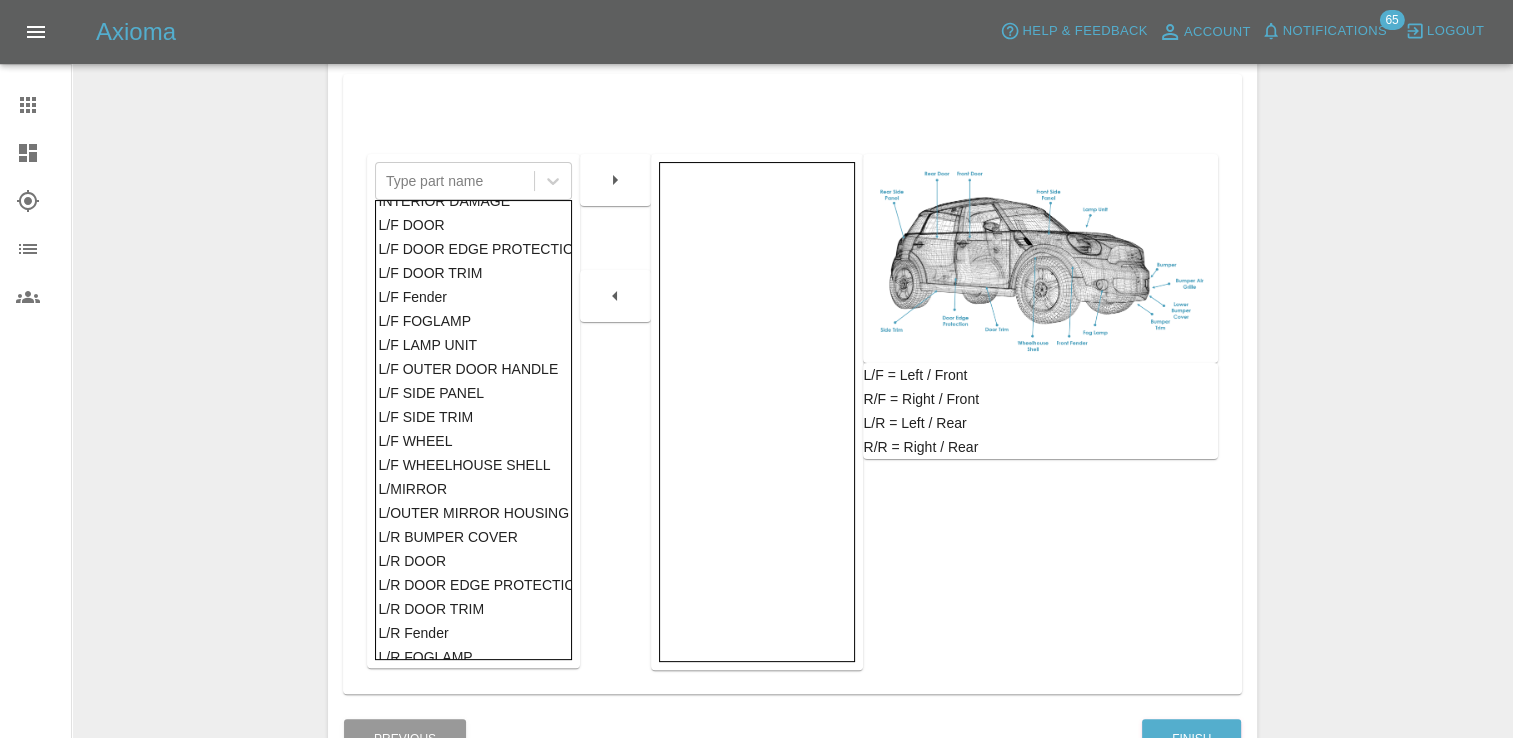 scroll, scrollTop: 200, scrollLeft: 0, axis: vertical 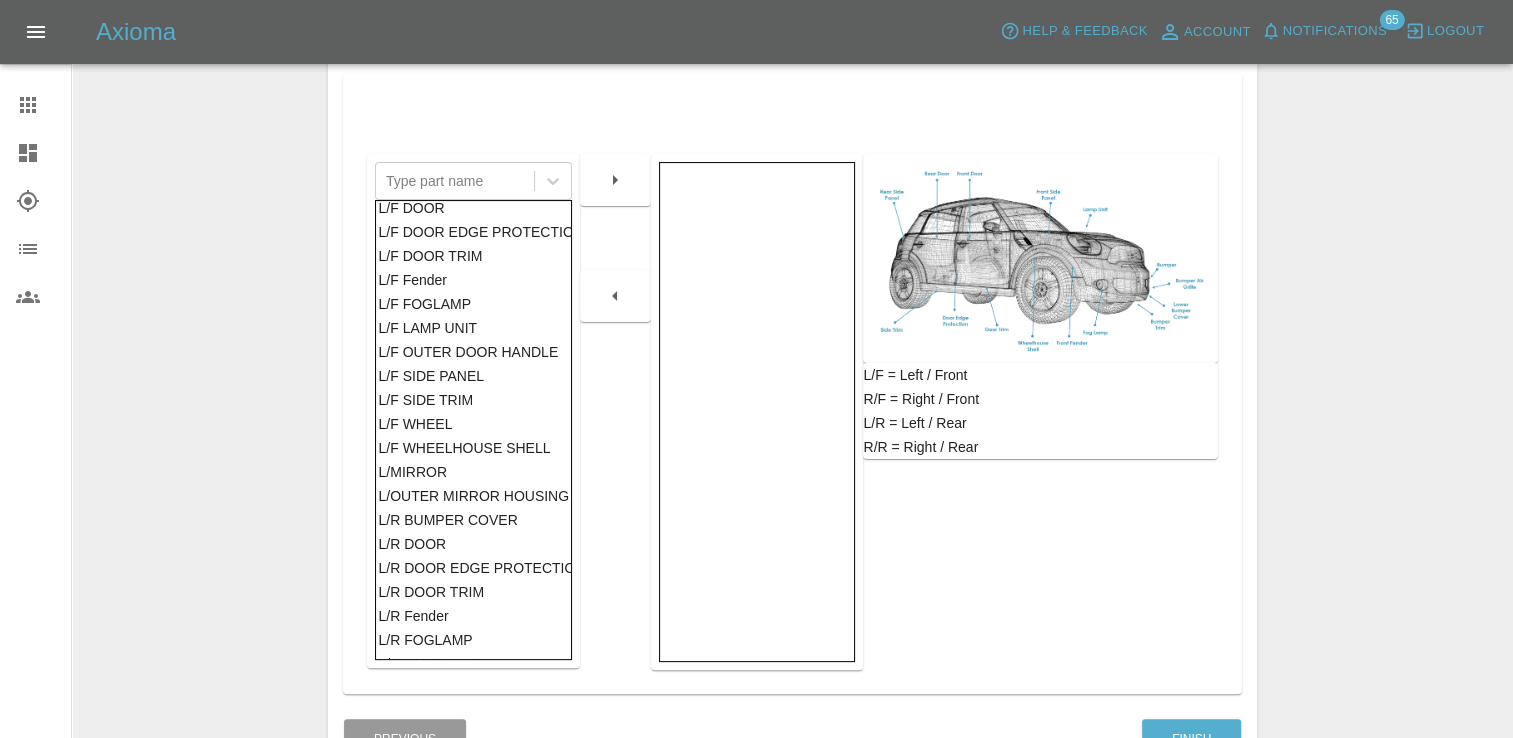 click on "L/MIRROR" at bounding box center (473, 472) 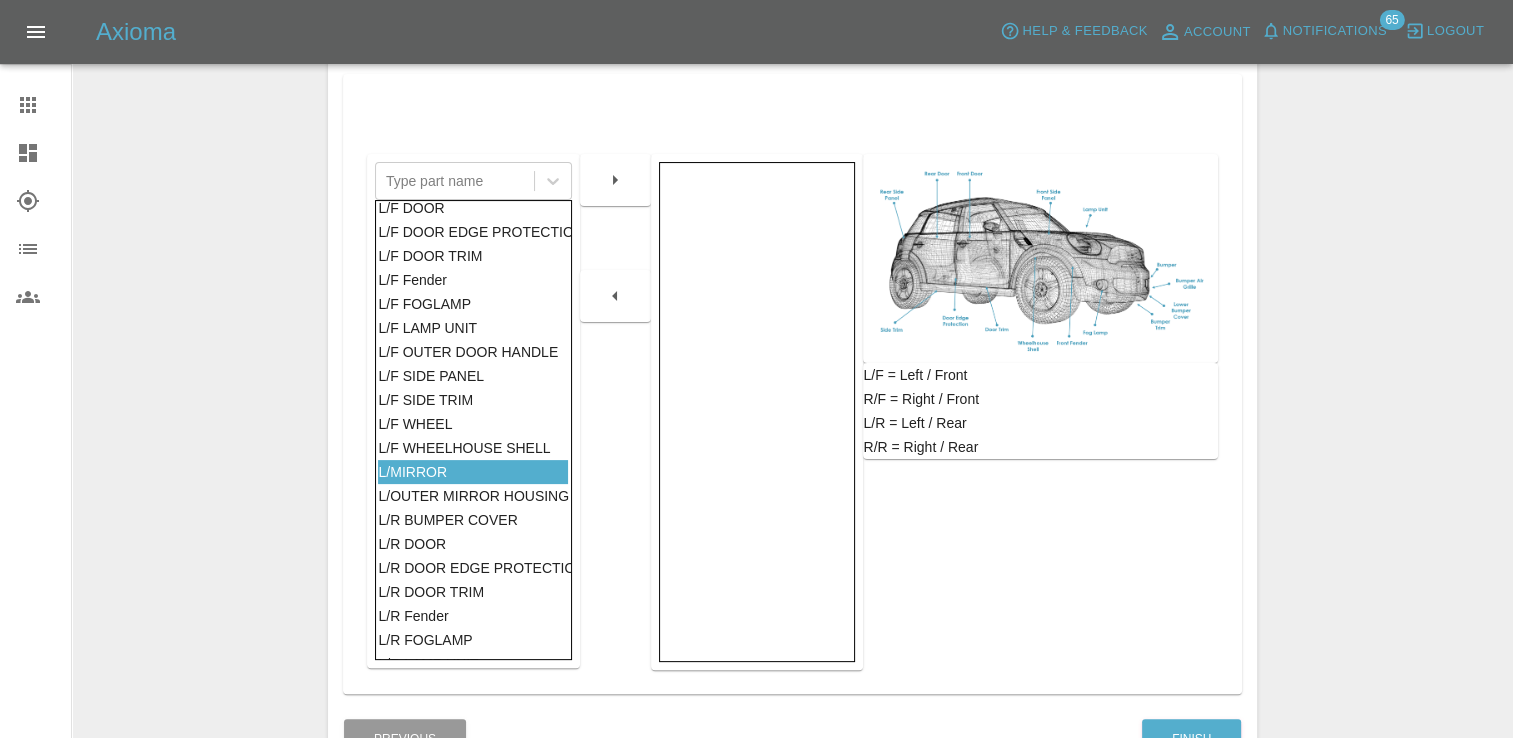 click 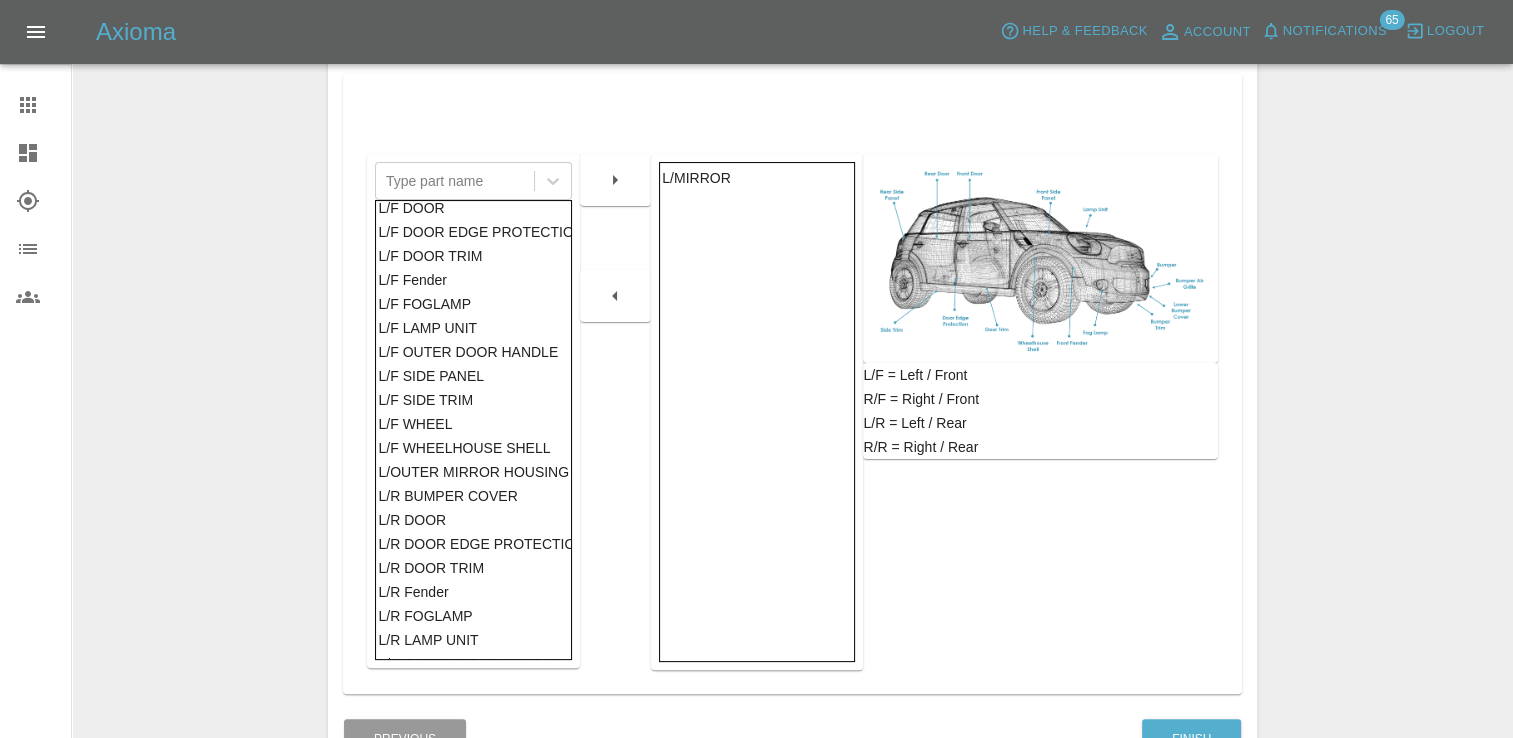 scroll, scrollTop: 468, scrollLeft: 0, axis: vertical 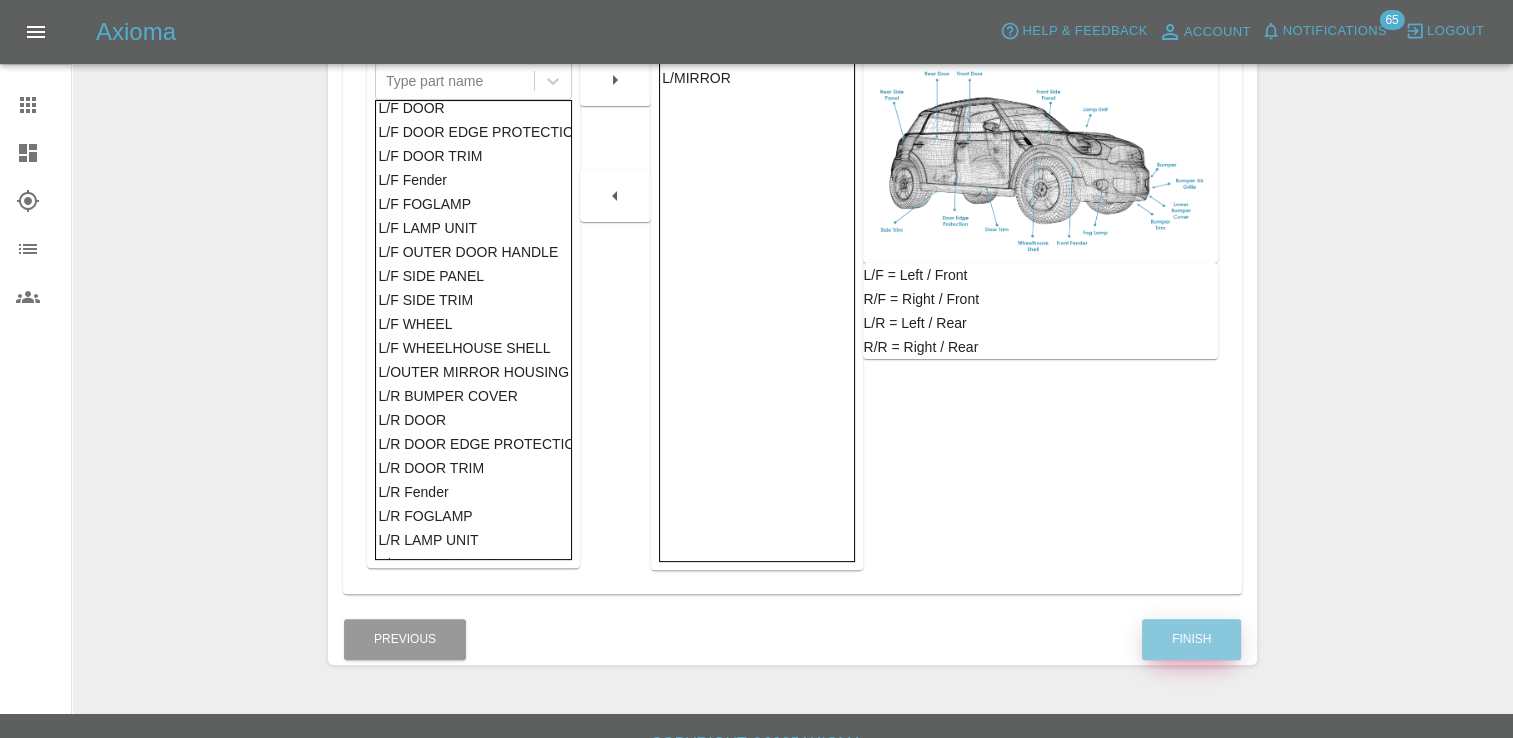 click on "Finish" at bounding box center (1191, 639) 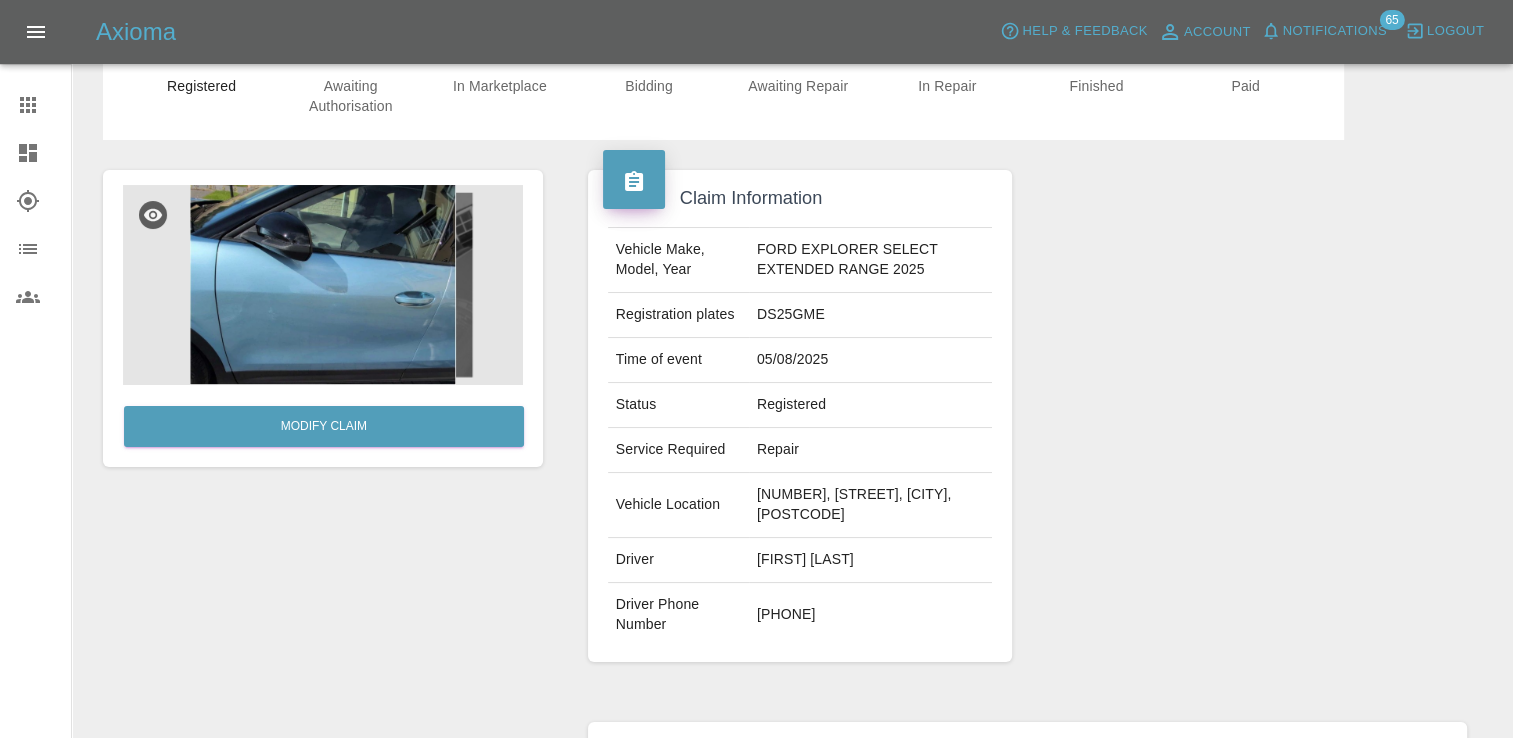 scroll, scrollTop: 0, scrollLeft: 0, axis: both 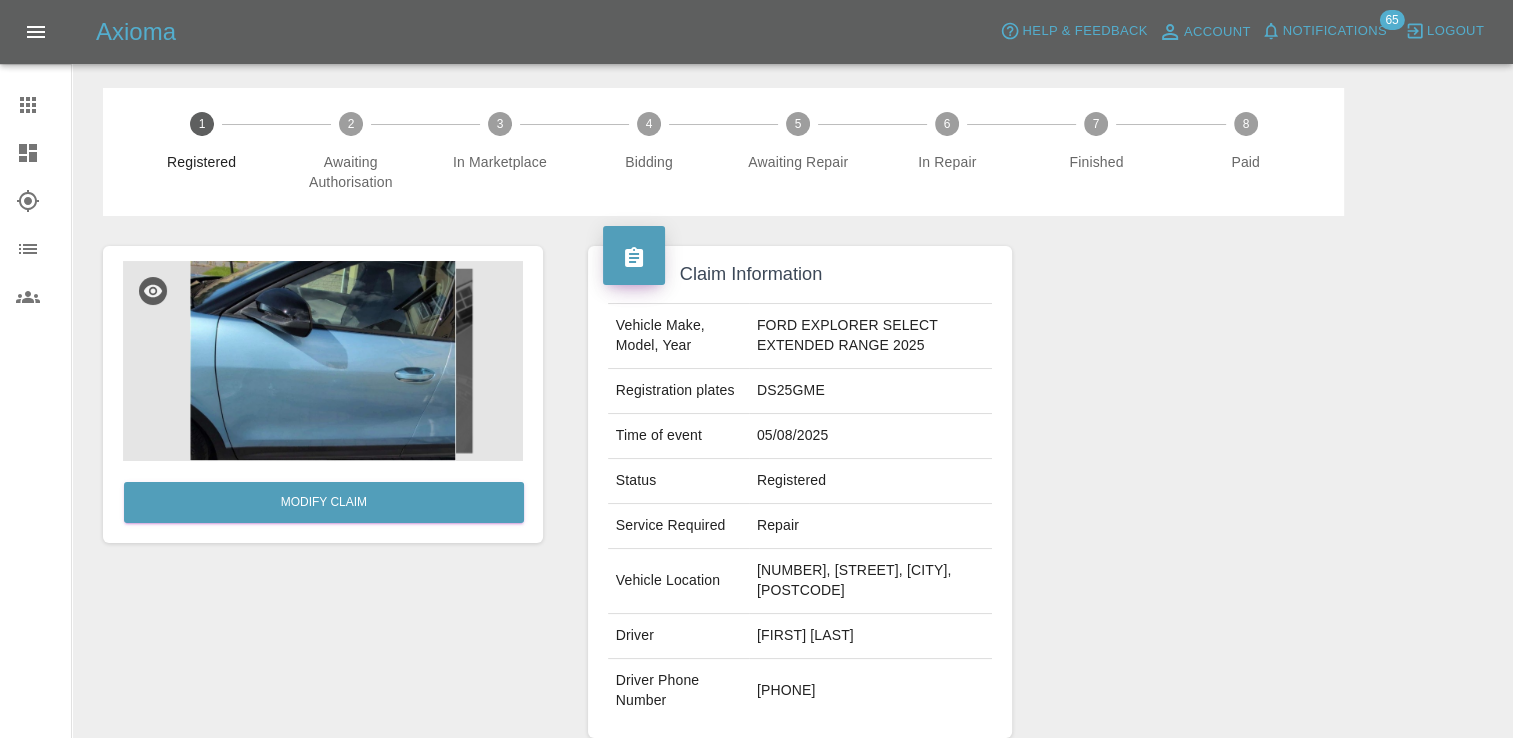 click at bounding box center [323, 361] 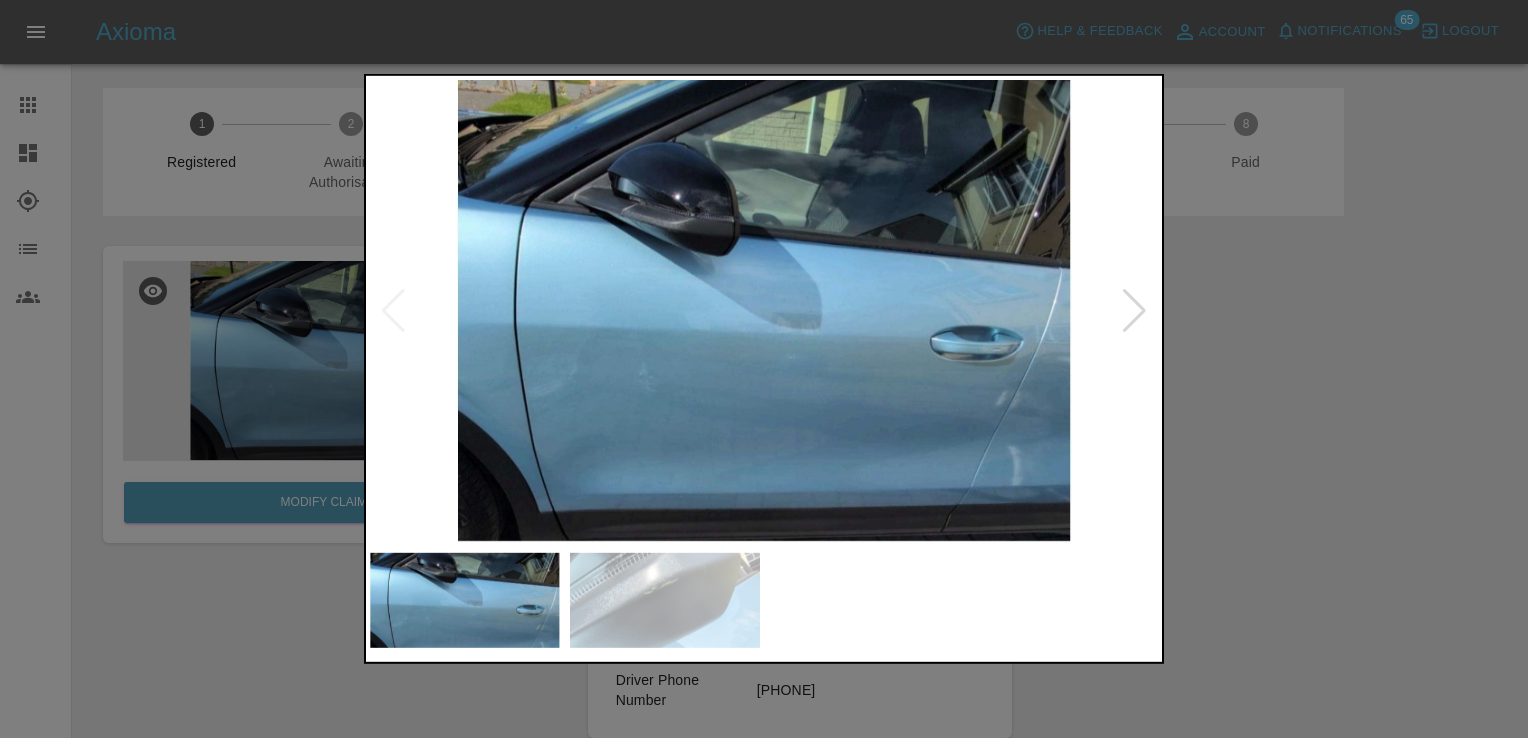 click at bounding box center (1134, 311) 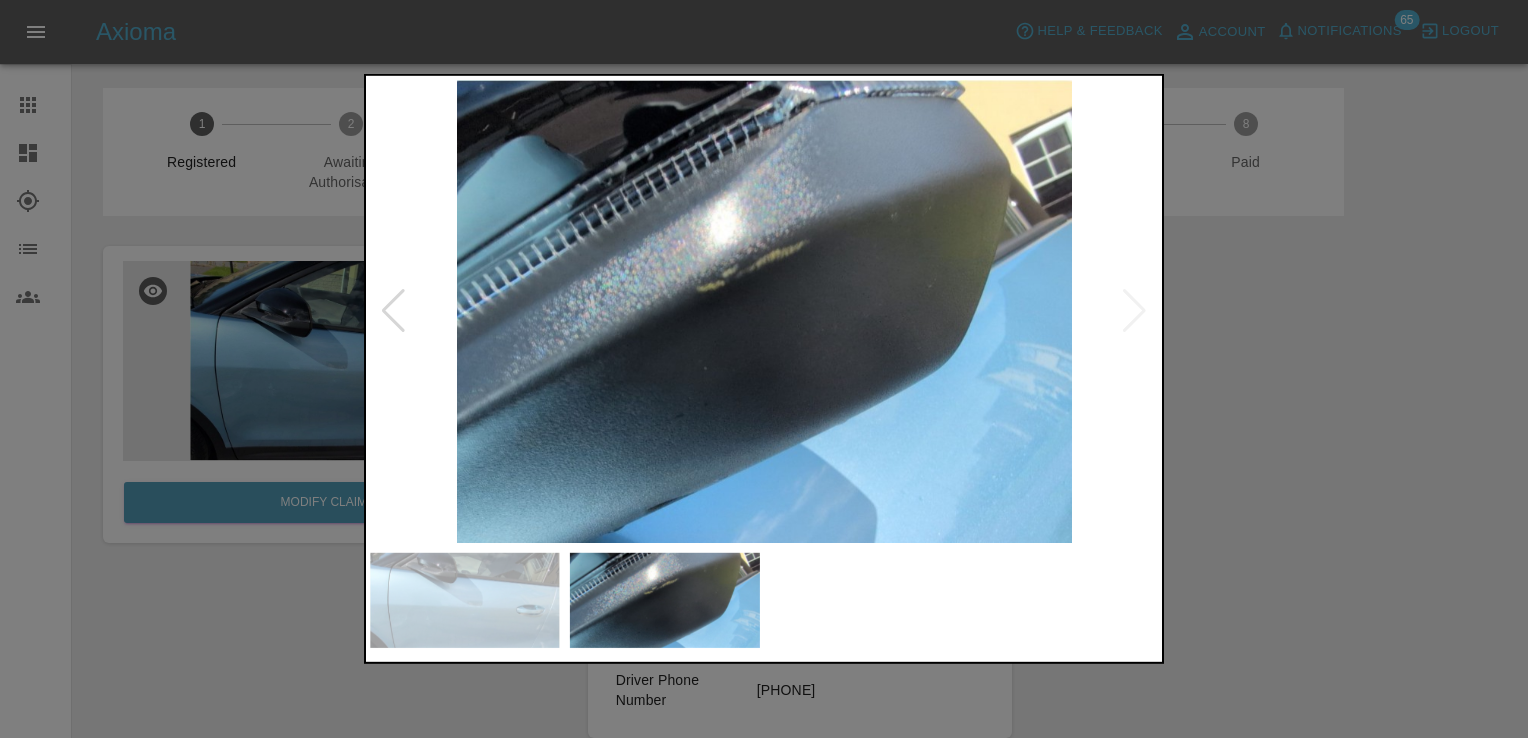 click at bounding box center [764, 369] 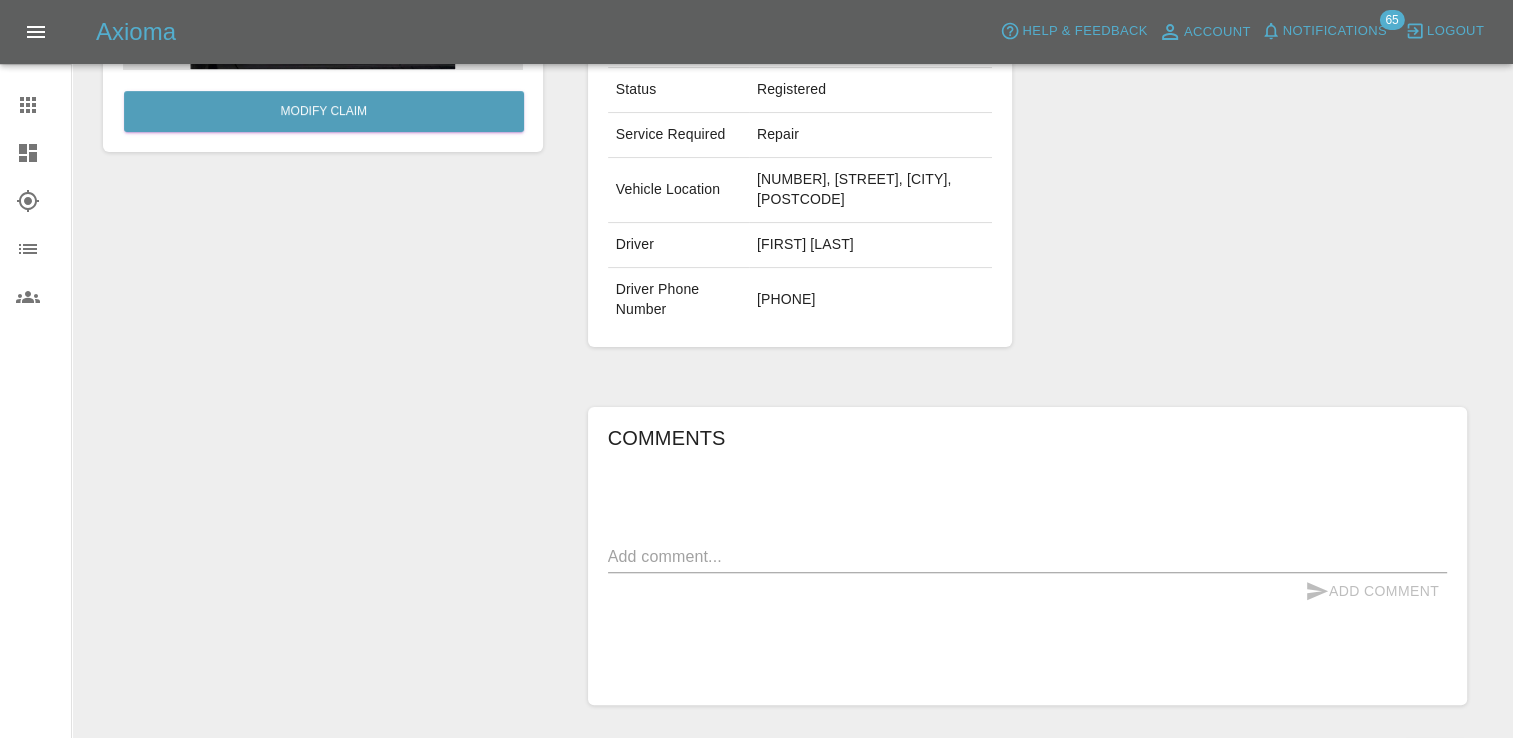 scroll, scrollTop: 400, scrollLeft: 0, axis: vertical 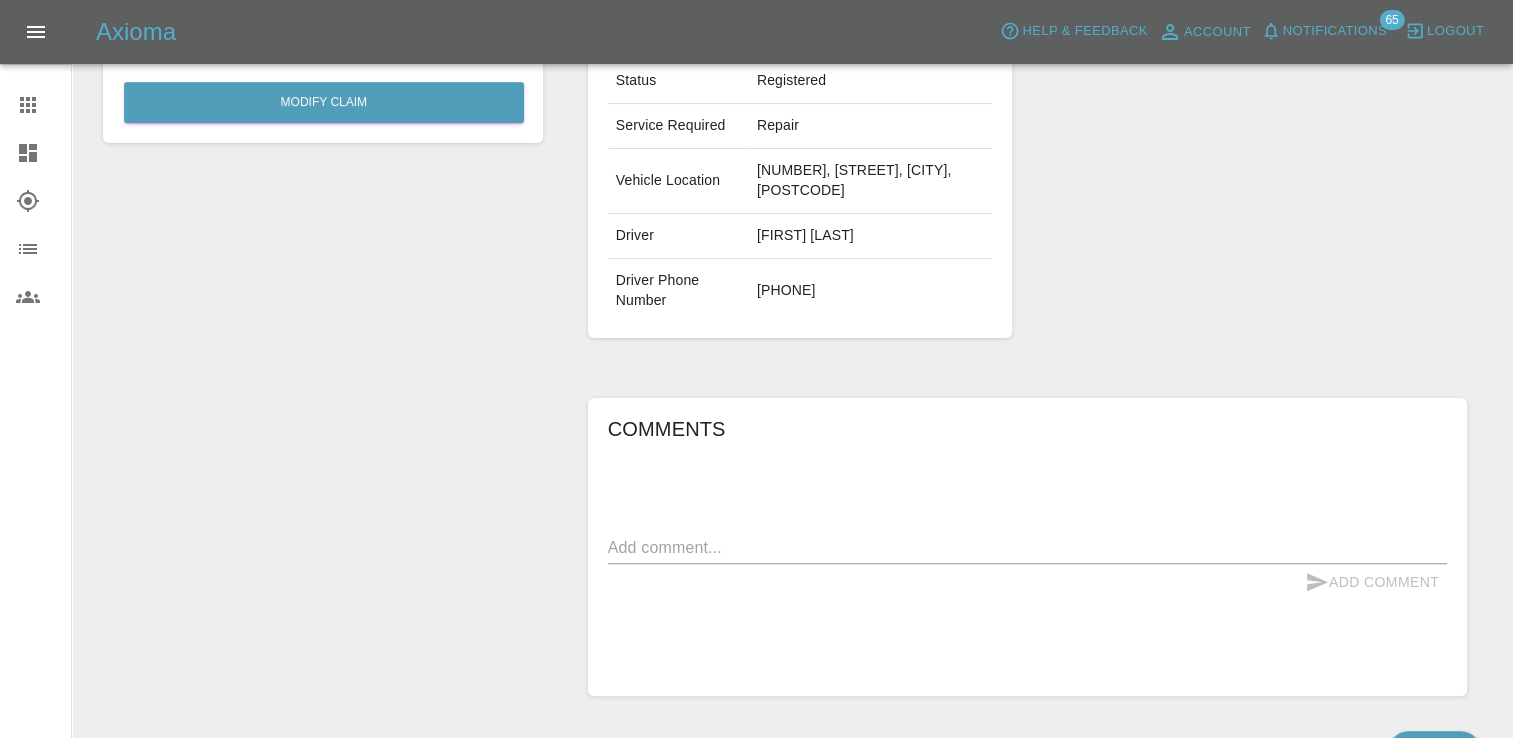 click on "x" at bounding box center [1027, 548] 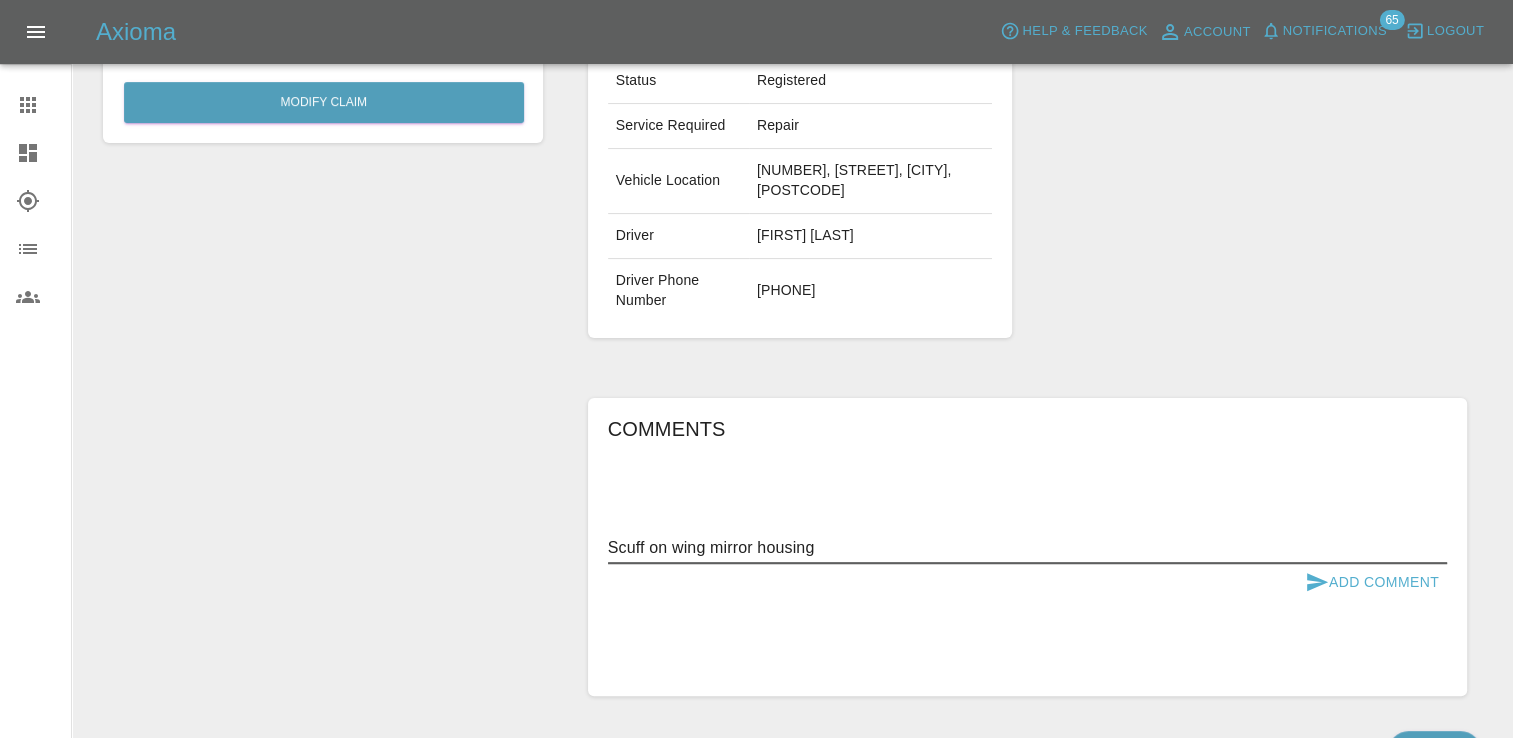 type on "Scuff on wing mirror housing" 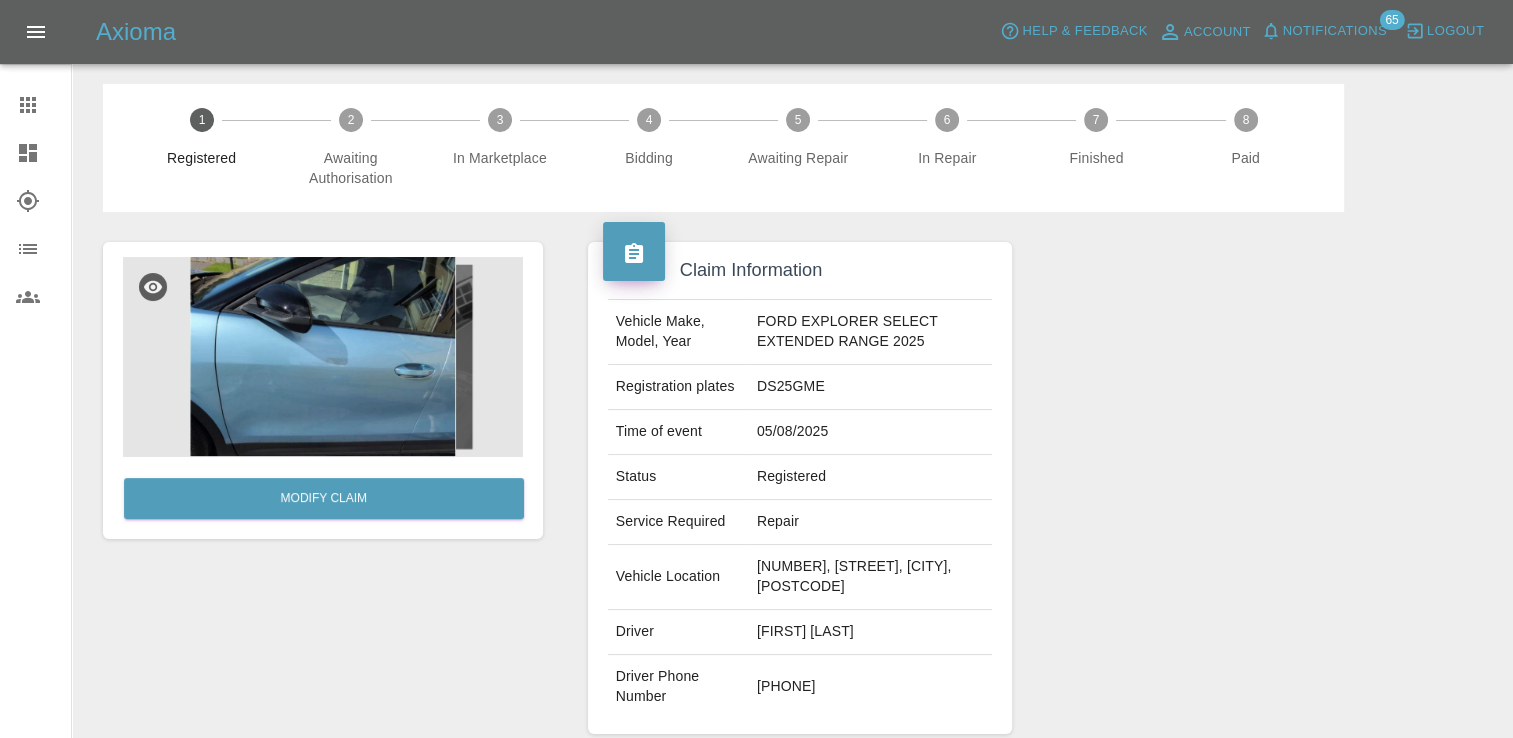 scroll, scrollTop: 0, scrollLeft: 0, axis: both 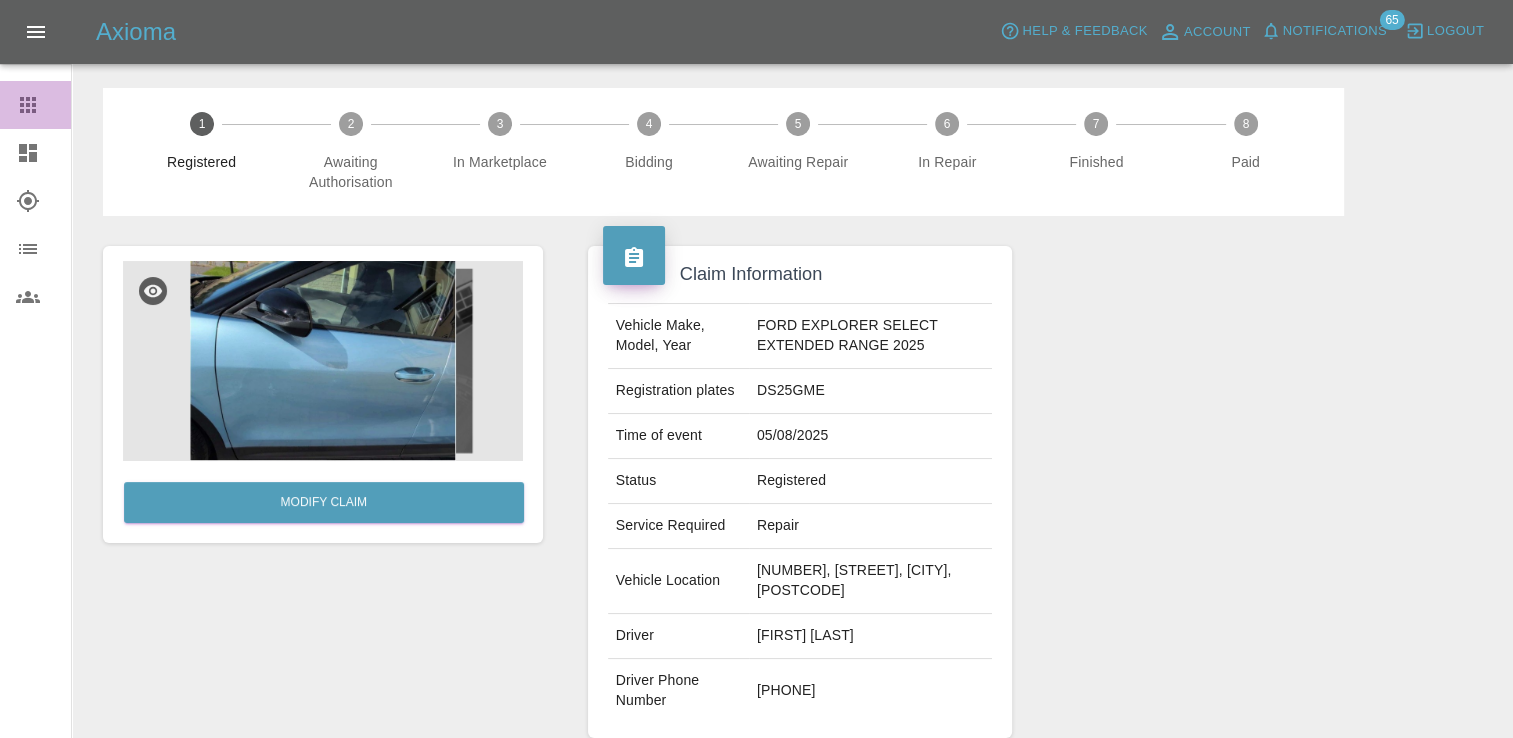 click 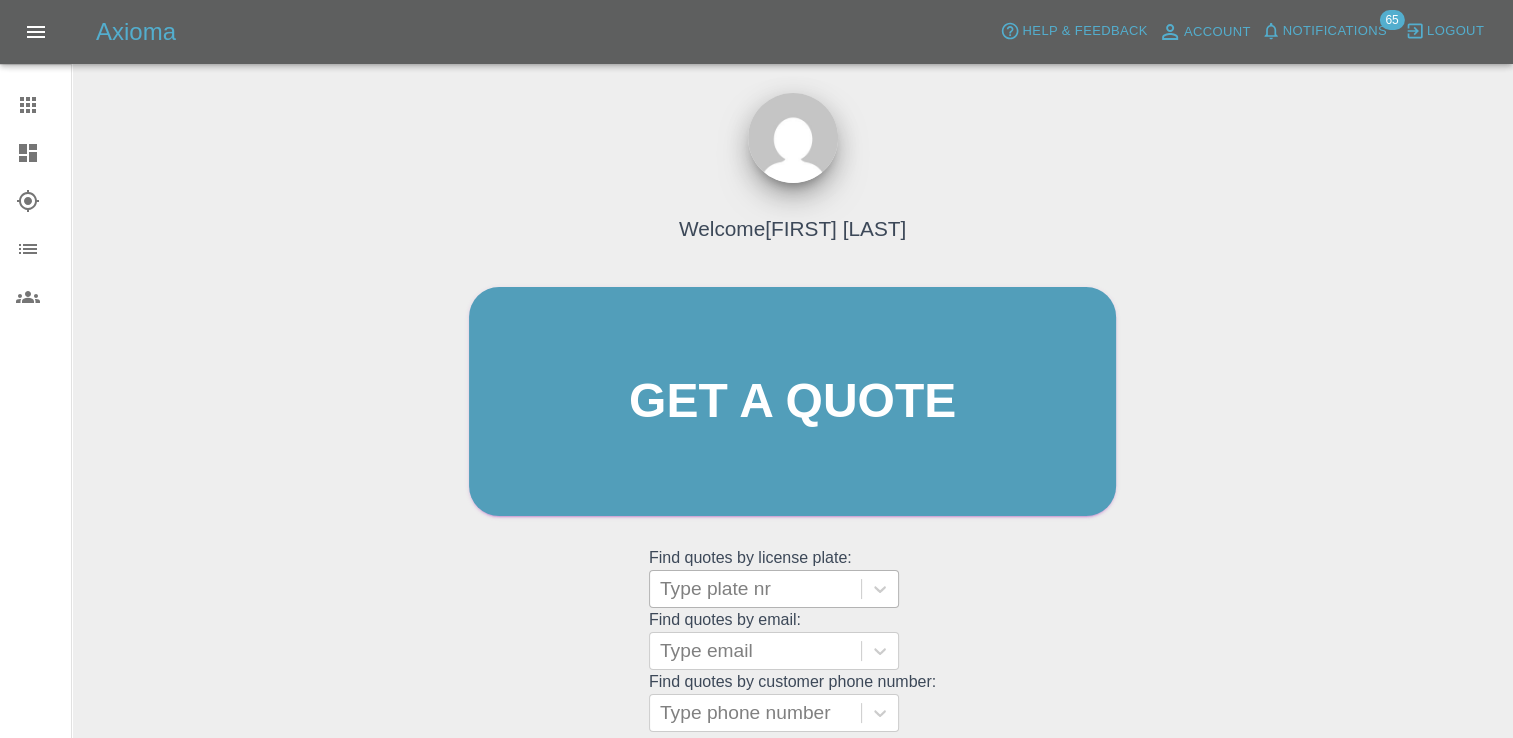 click at bounding box center (755, 589) 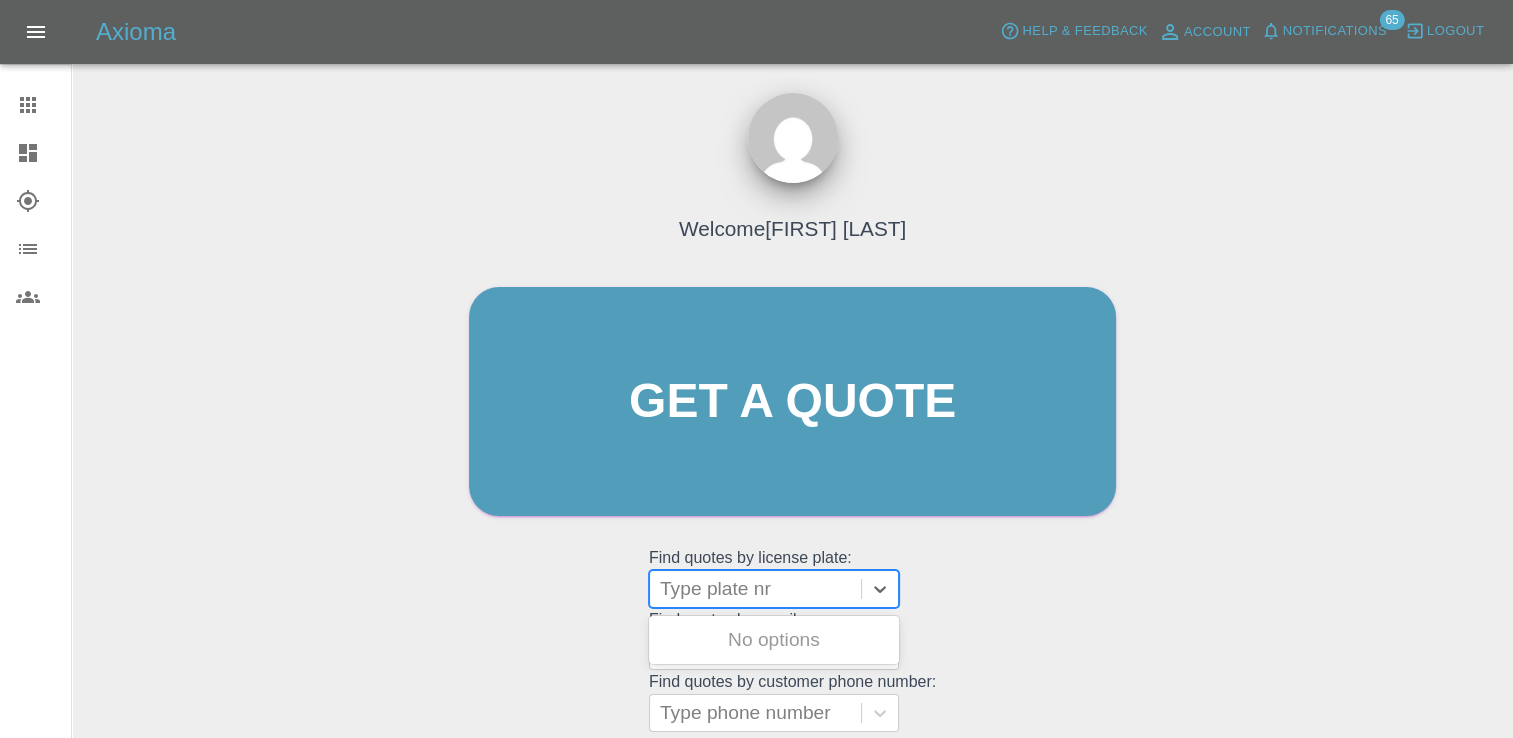 paste on "DL25OGN" 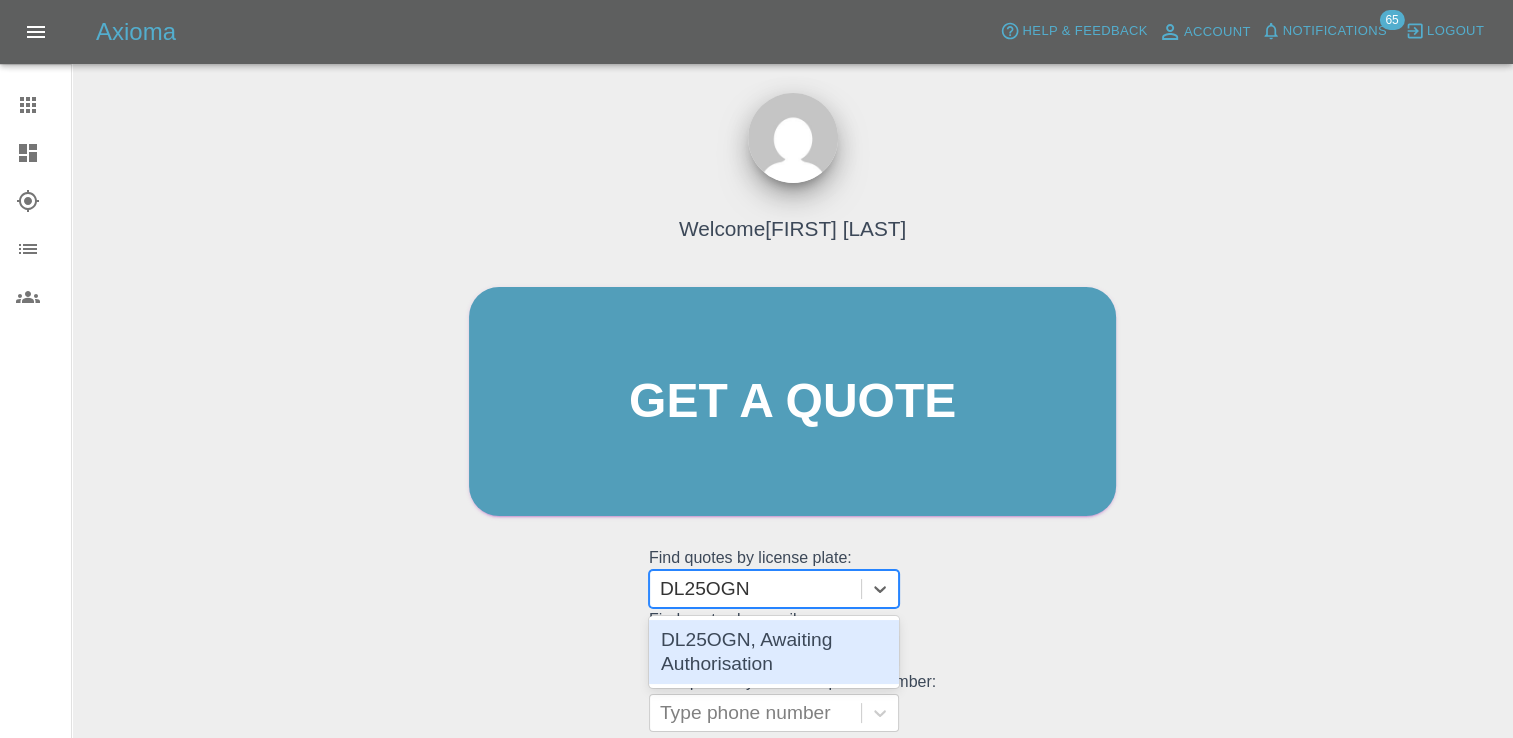 click on "DL25OGN, Awaiting Authorisation" at bounding box center [774, 652] 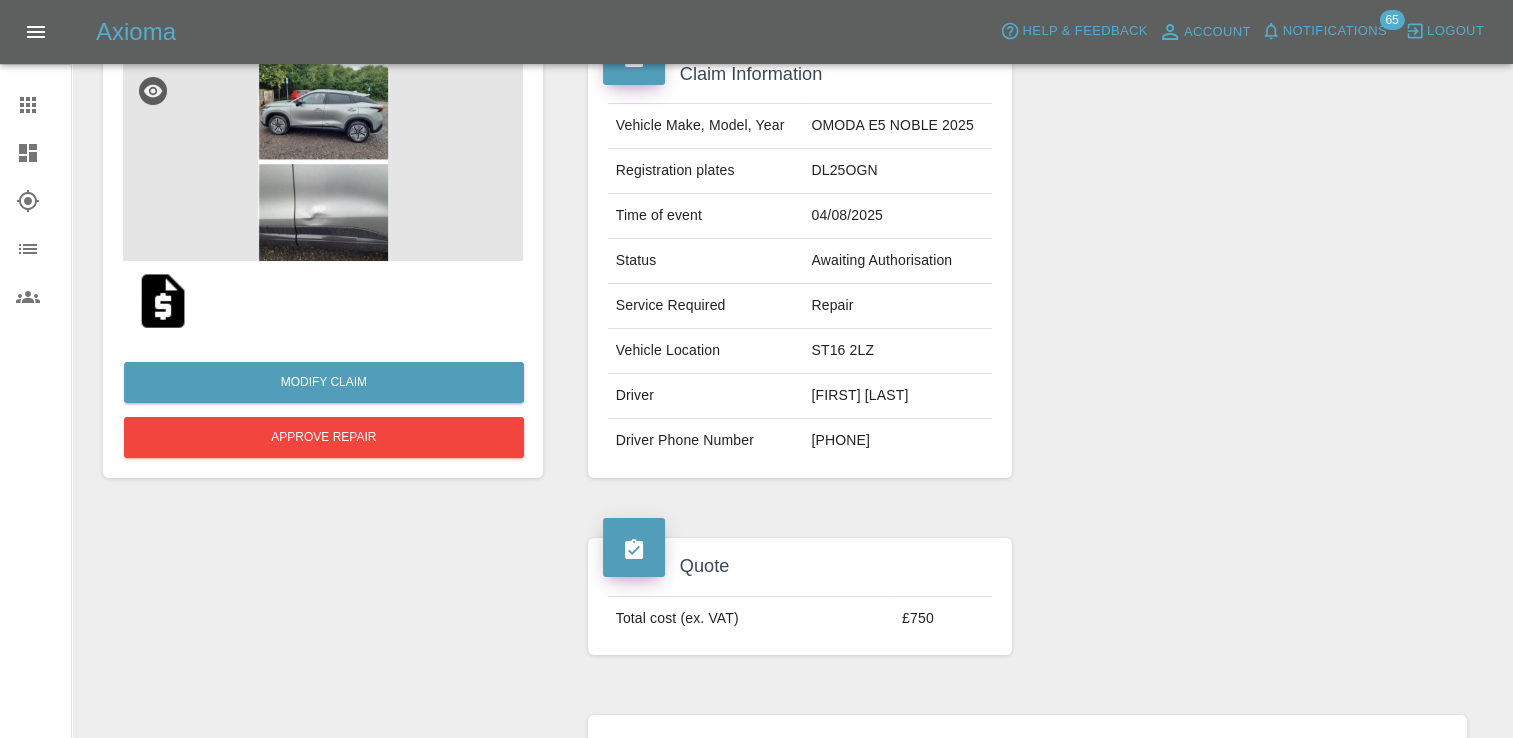 scroll, scrollTop: 100, scrollLeft: 0, axis: vertical 